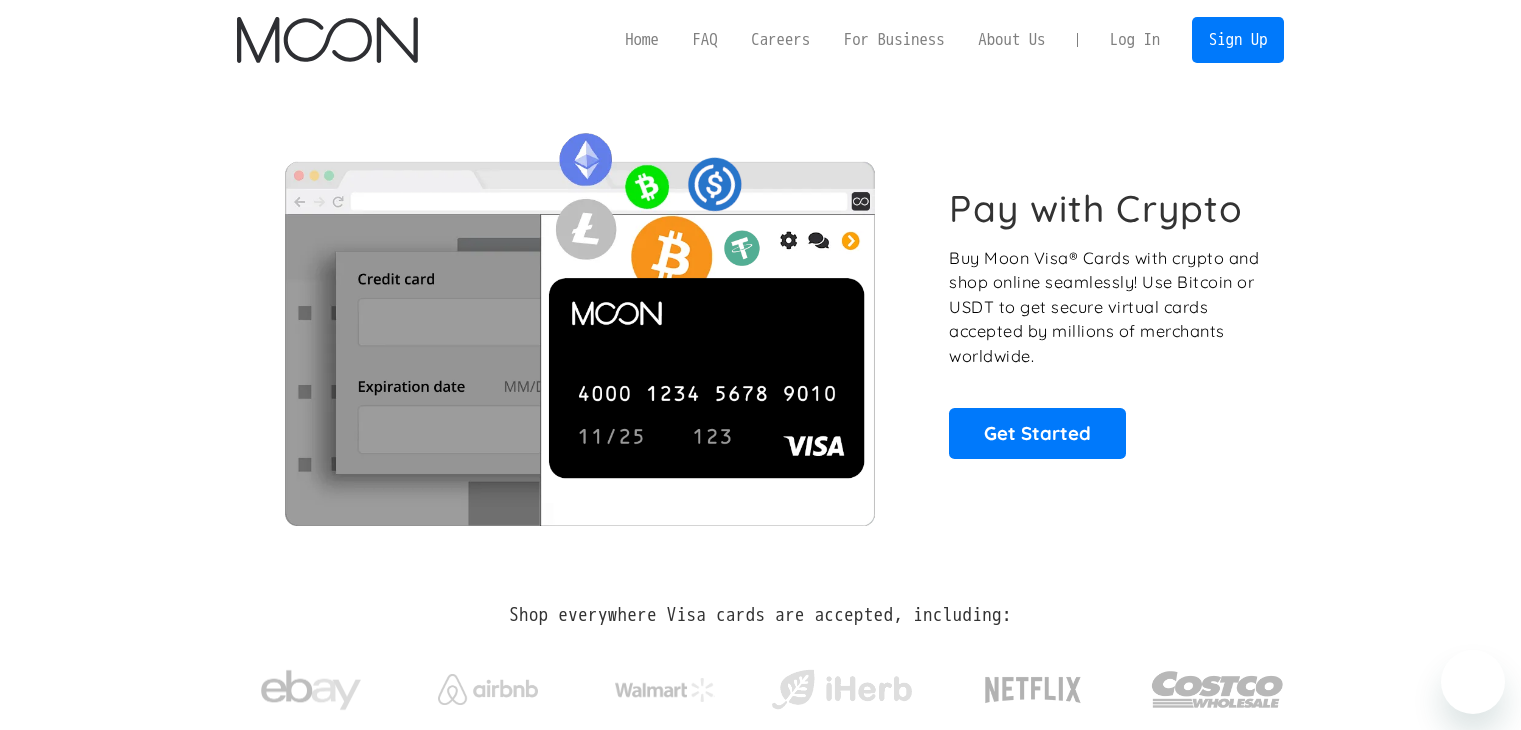scroll, scrollTop: 0, scrollLeft: 0, axis: both 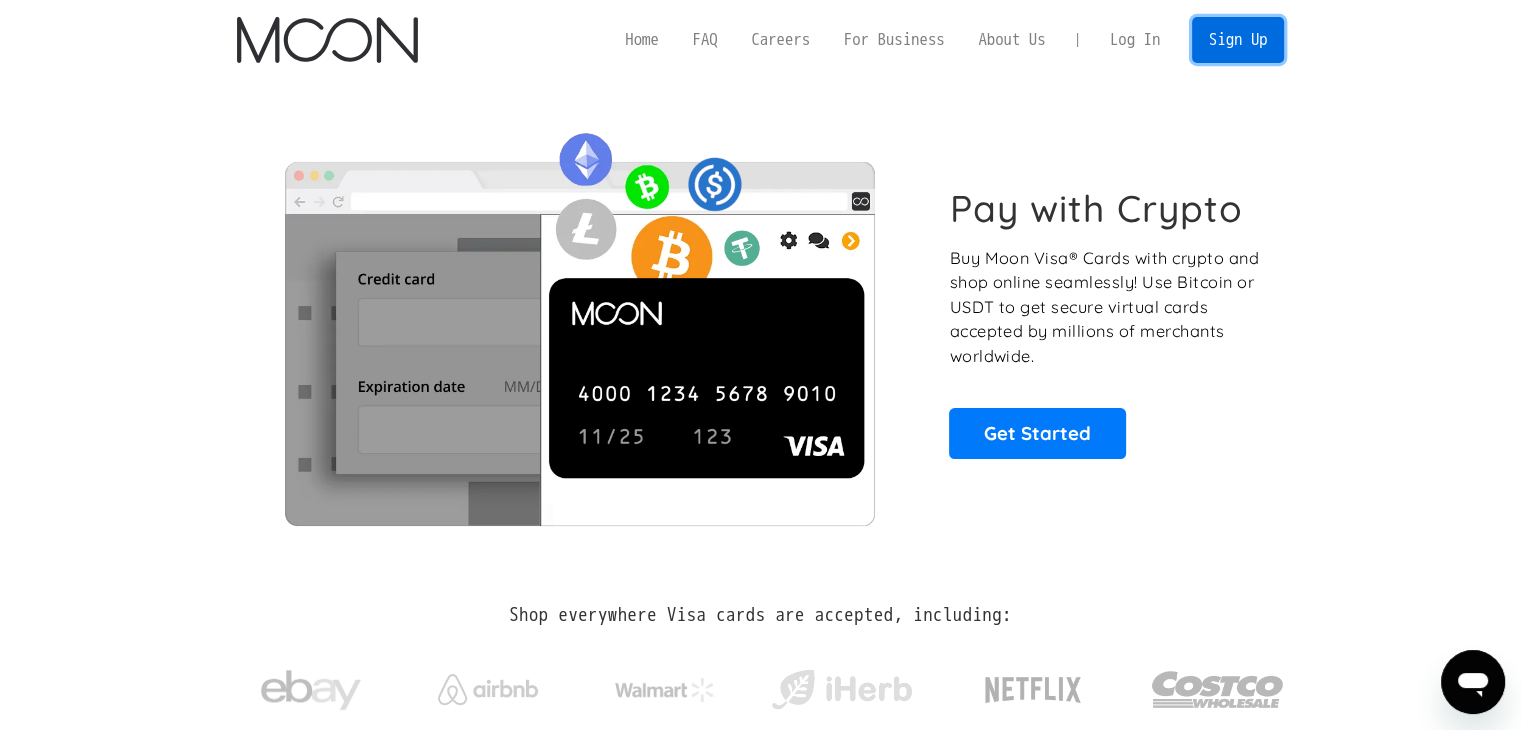 click on "Sign Up" at bounding box center [1238, 39] 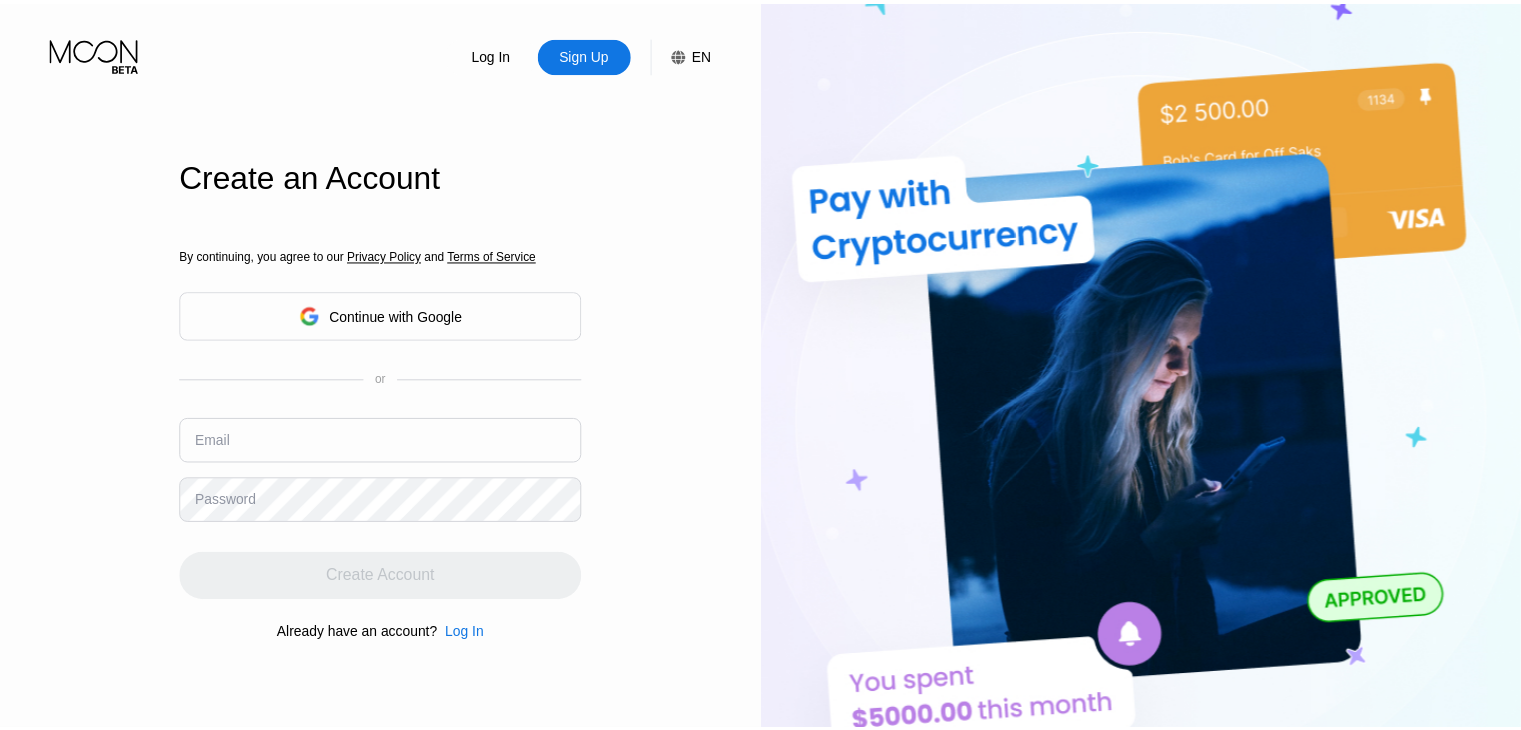 scroll, scrollTop: 0, scrollLeft: 0, axis: both 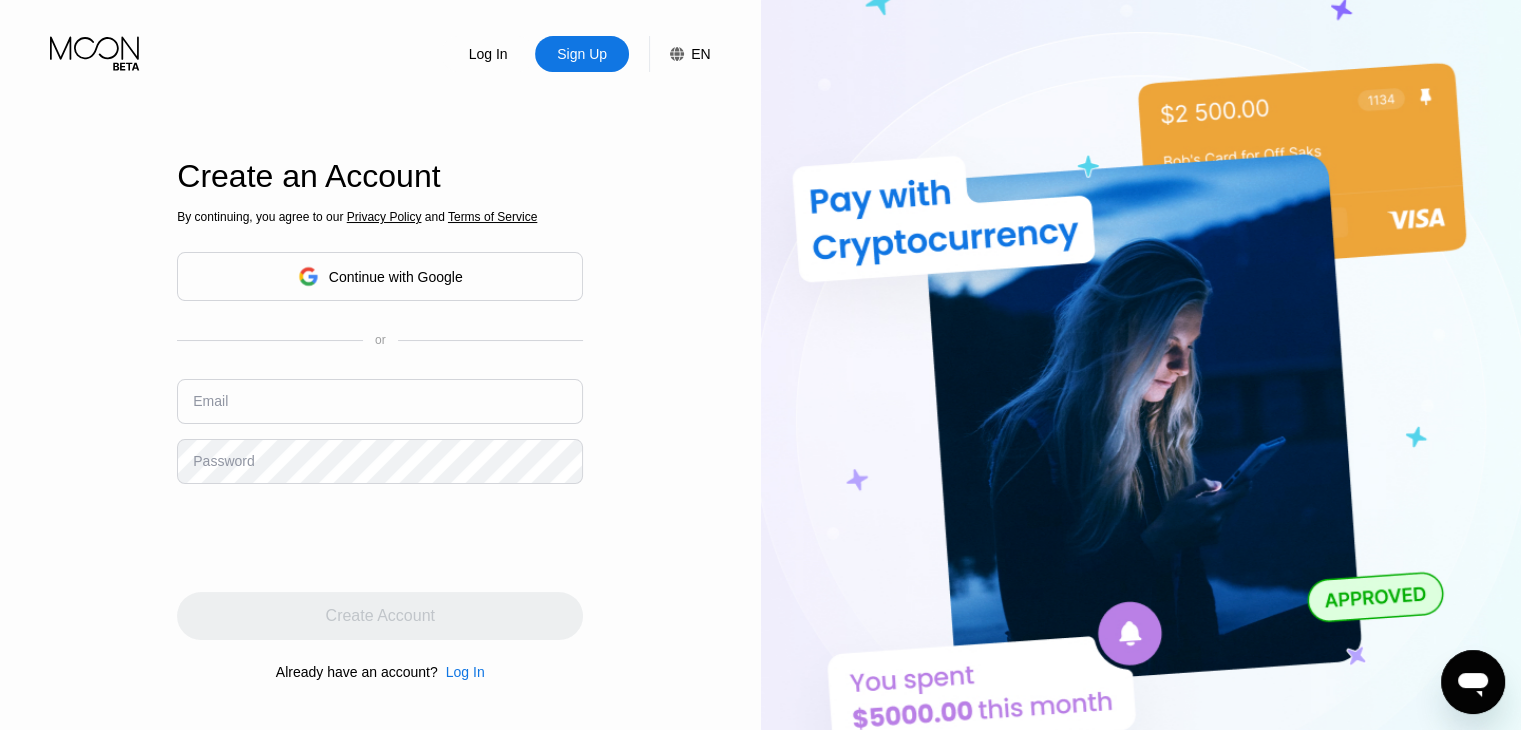 click on "Continue with Google" at bounding box center (380, 276) 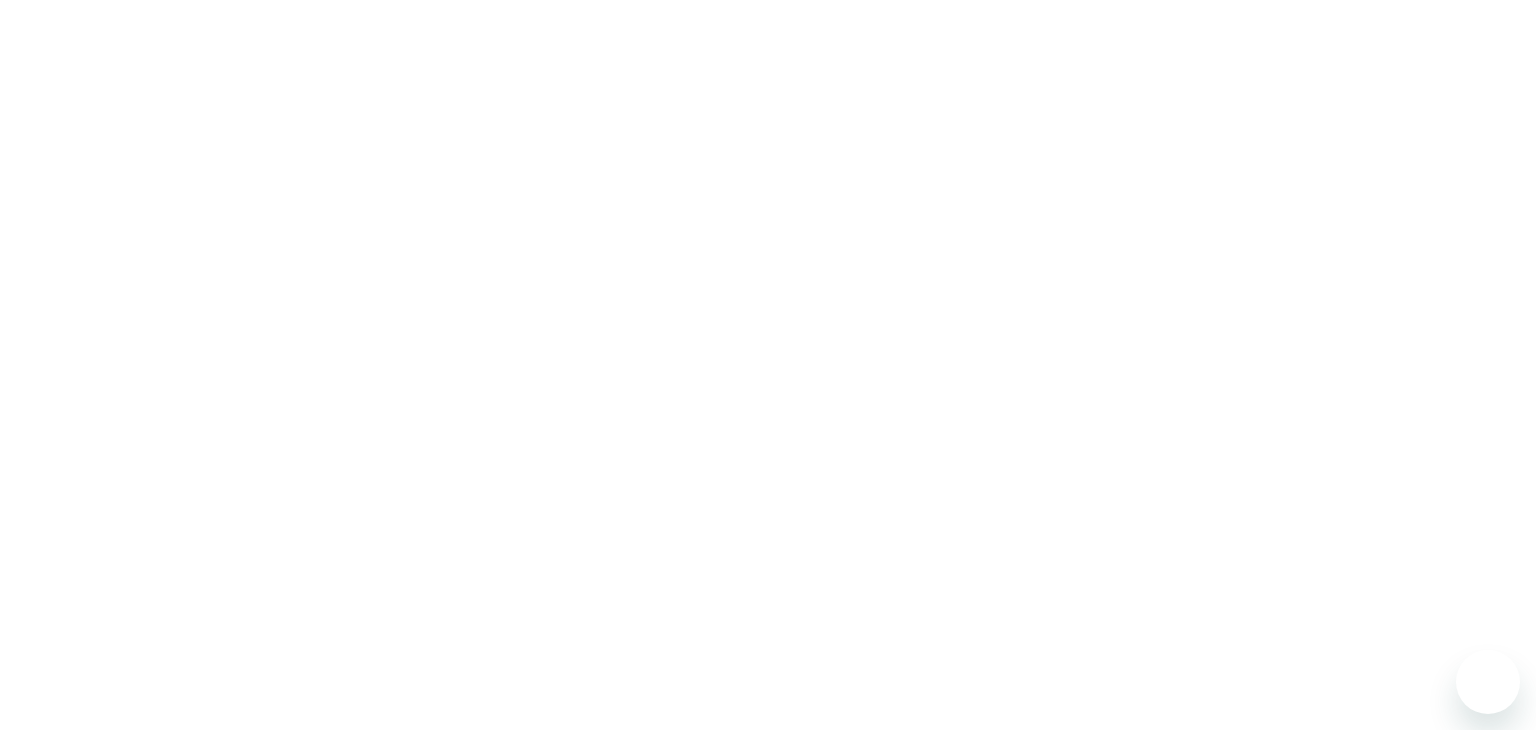 scroll, scrollTop: 0, scrollLeft: 0, axis: both 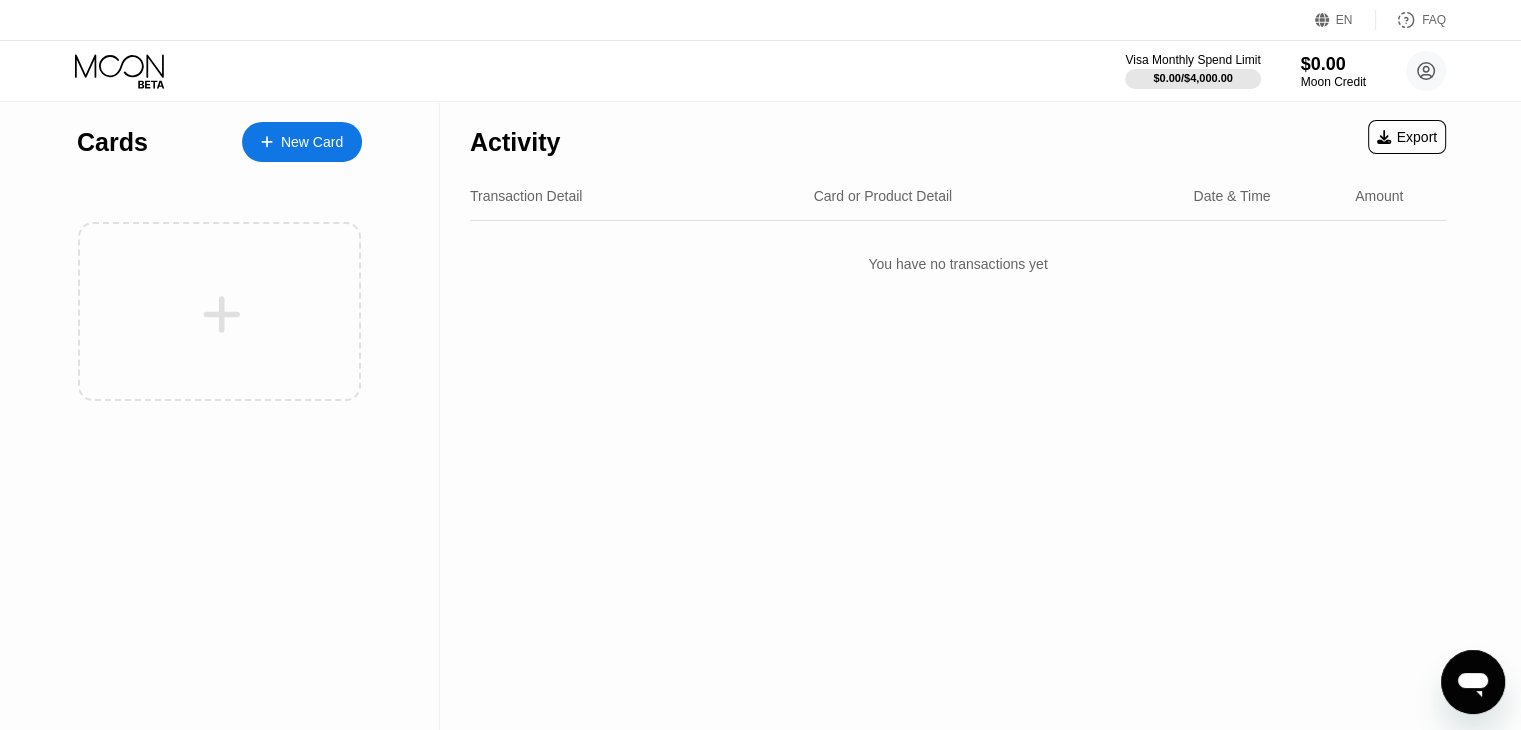 click on "New Card" at bounding box center [312, 142] 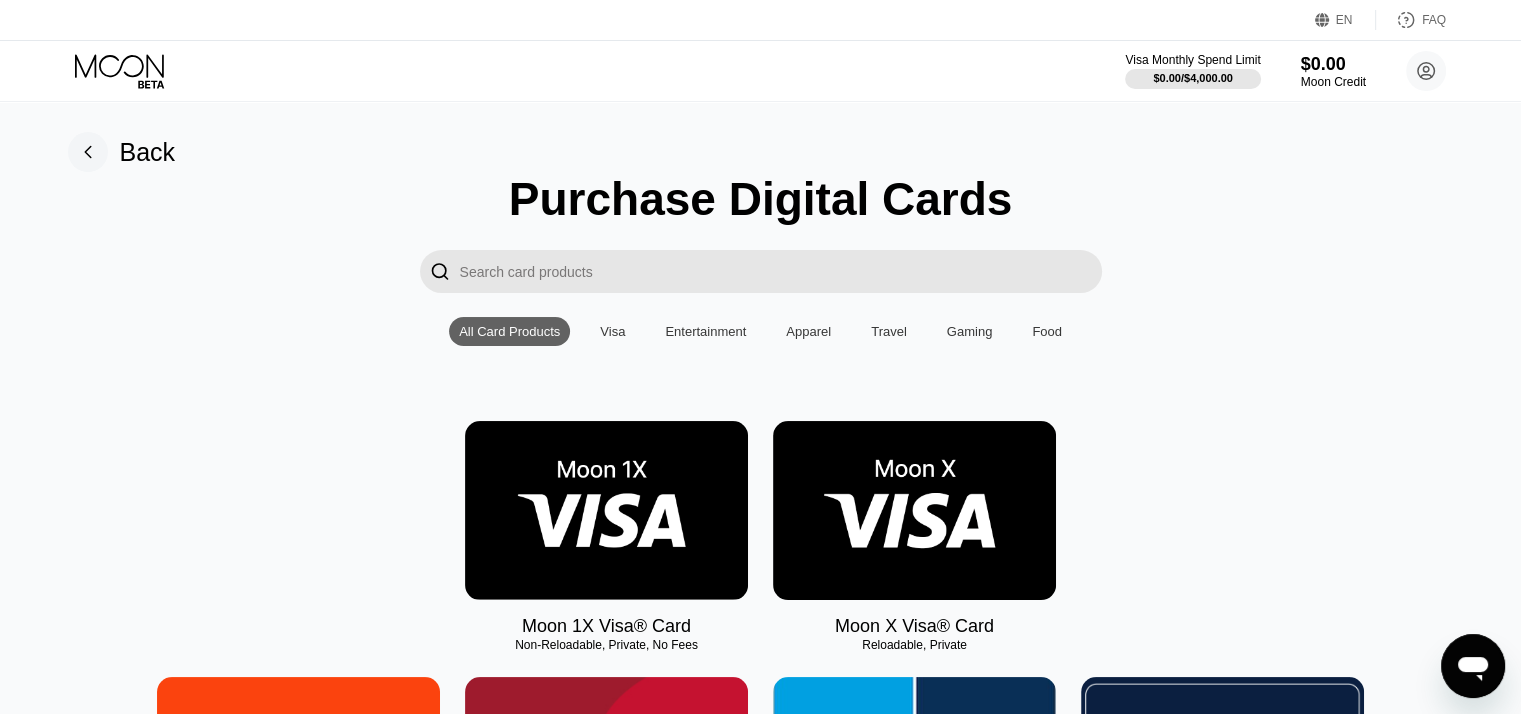 click at bounding box center [914, 510] 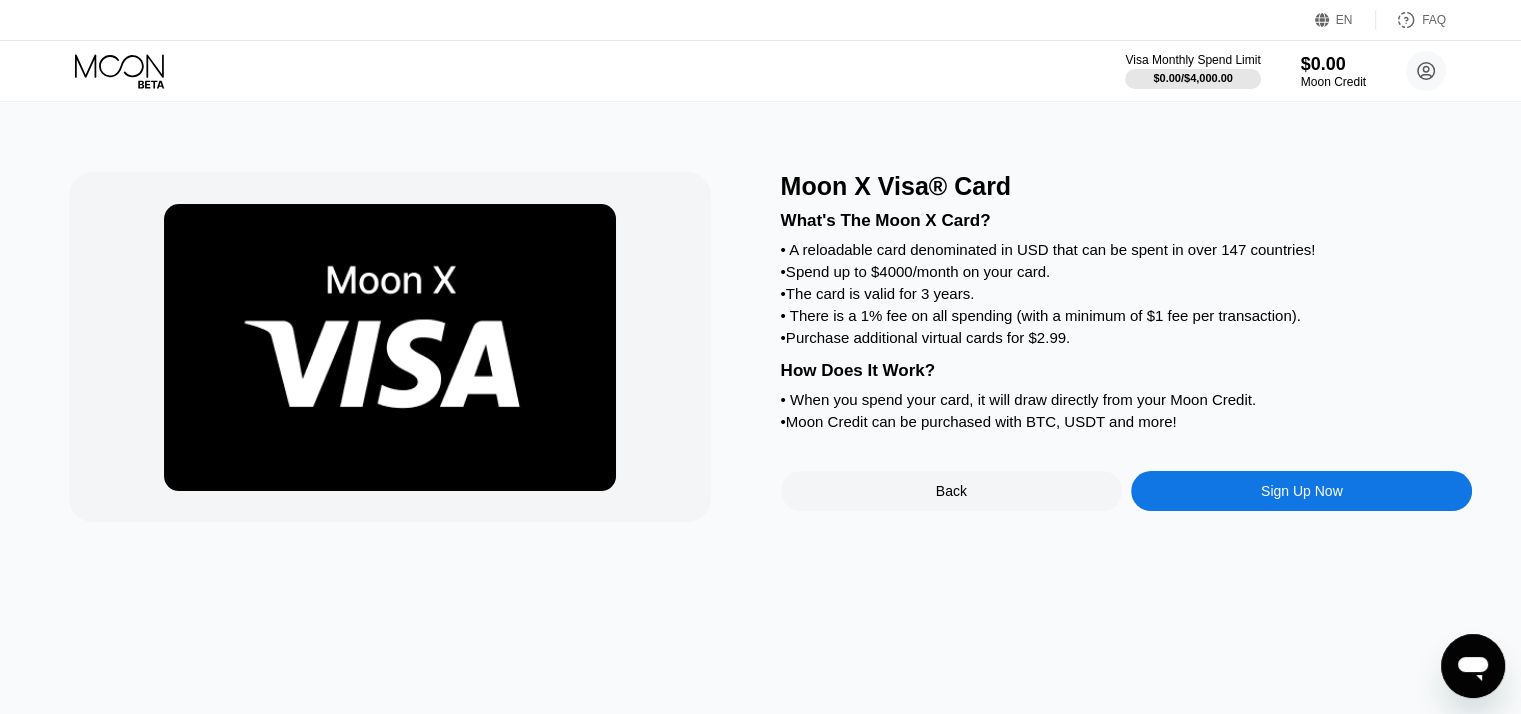 click on "Sign Up Now" at bounding box center (1302, 491) 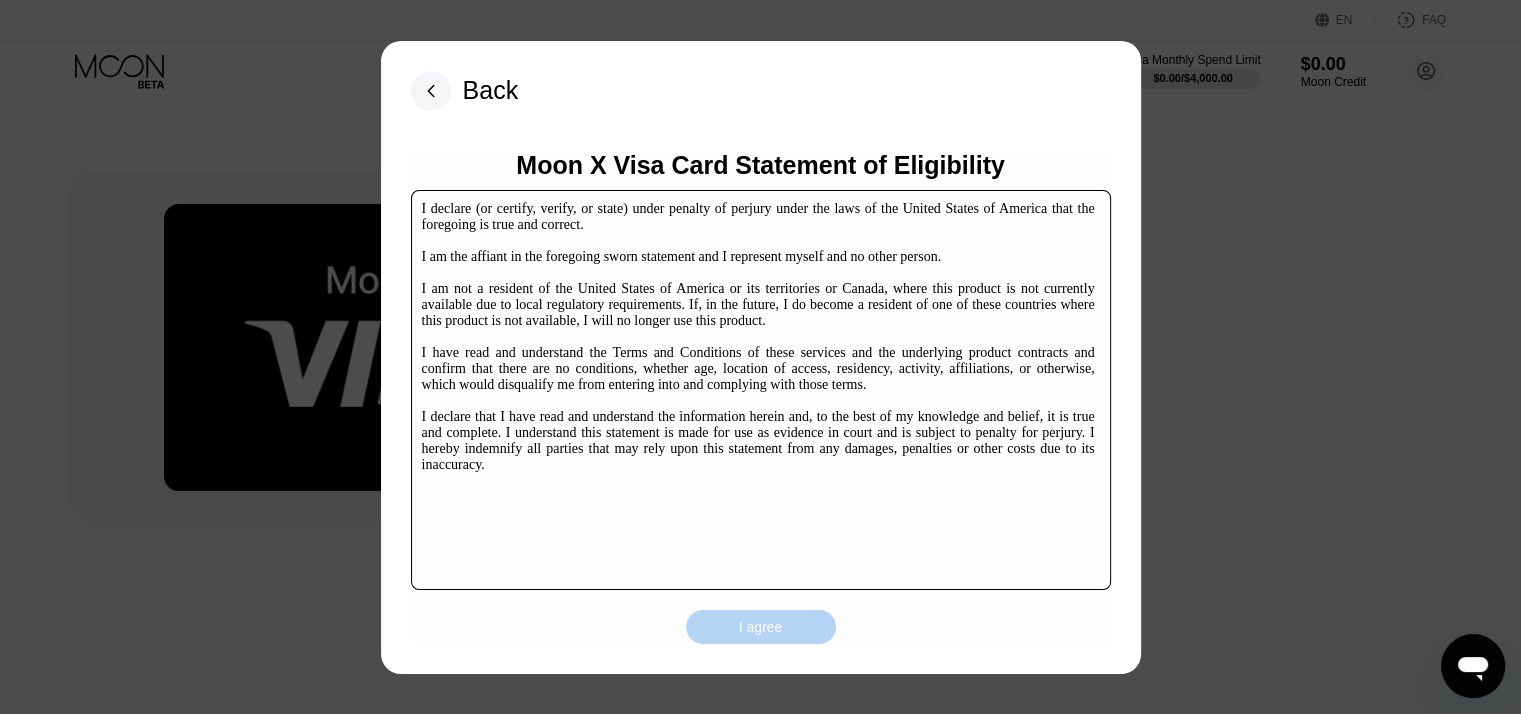 click on "I agree" at bounding box center [761, 627] 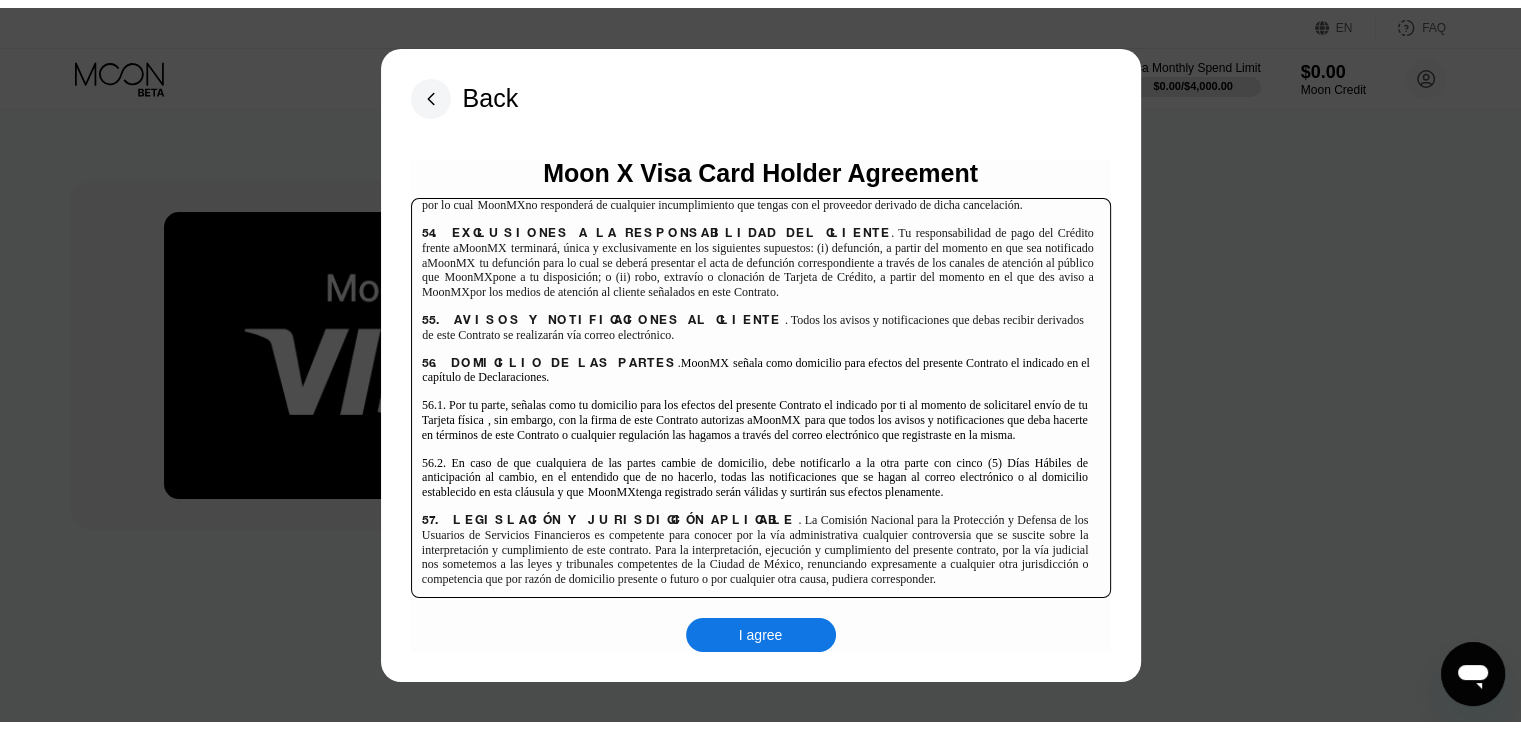 scroll, scrollTop: 12972, scrollLeft: 0, axis: vertical 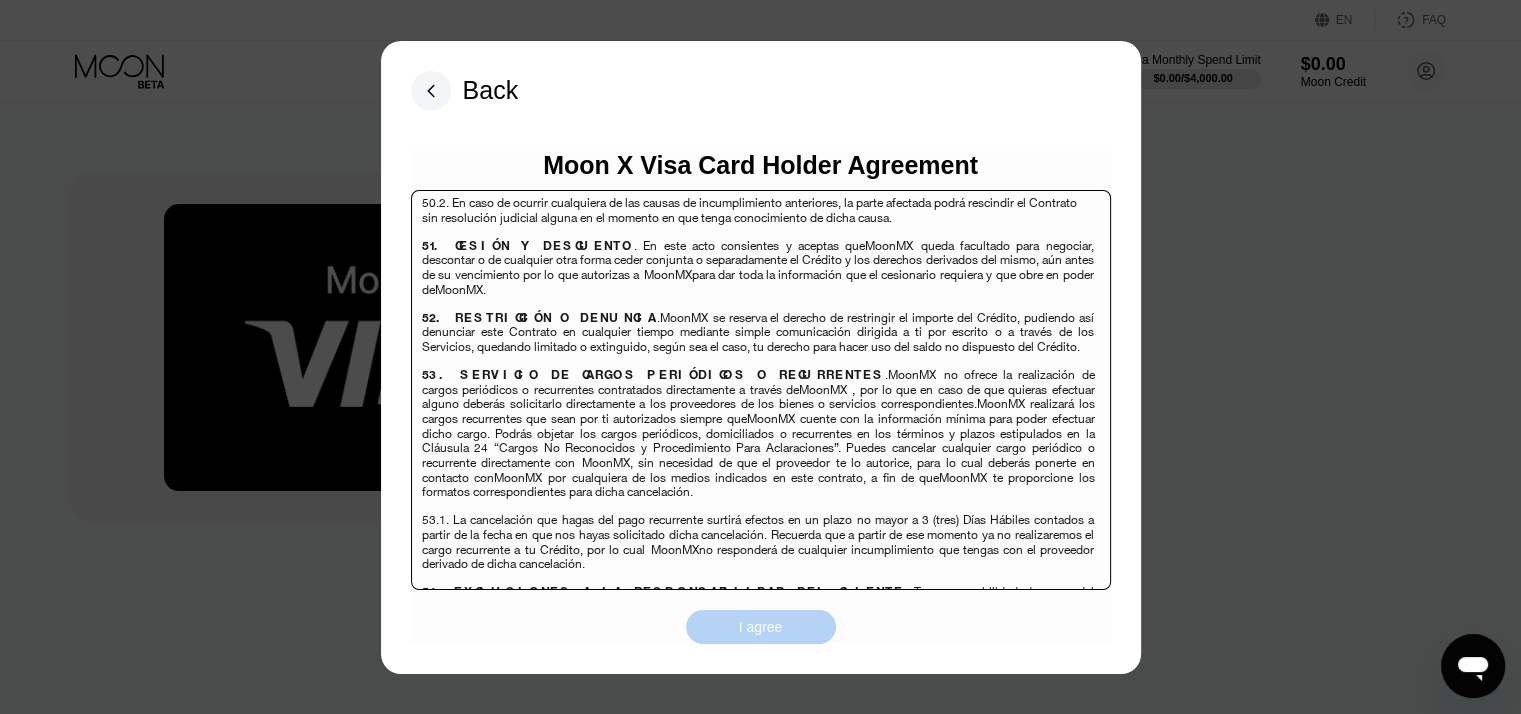 click on "I agree" at bounding box center (761, 627) 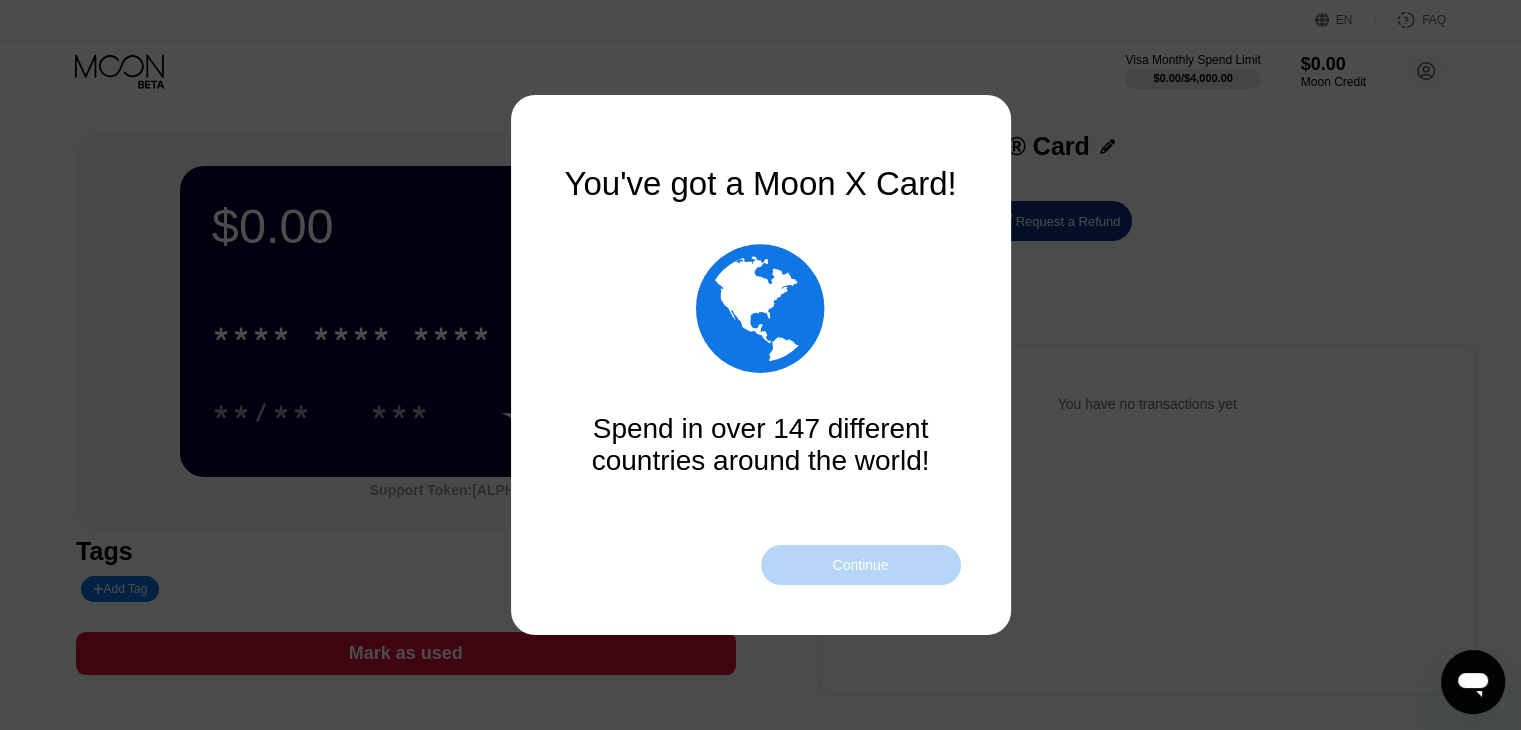 click on "Continue" at bounding box center [861, 565] 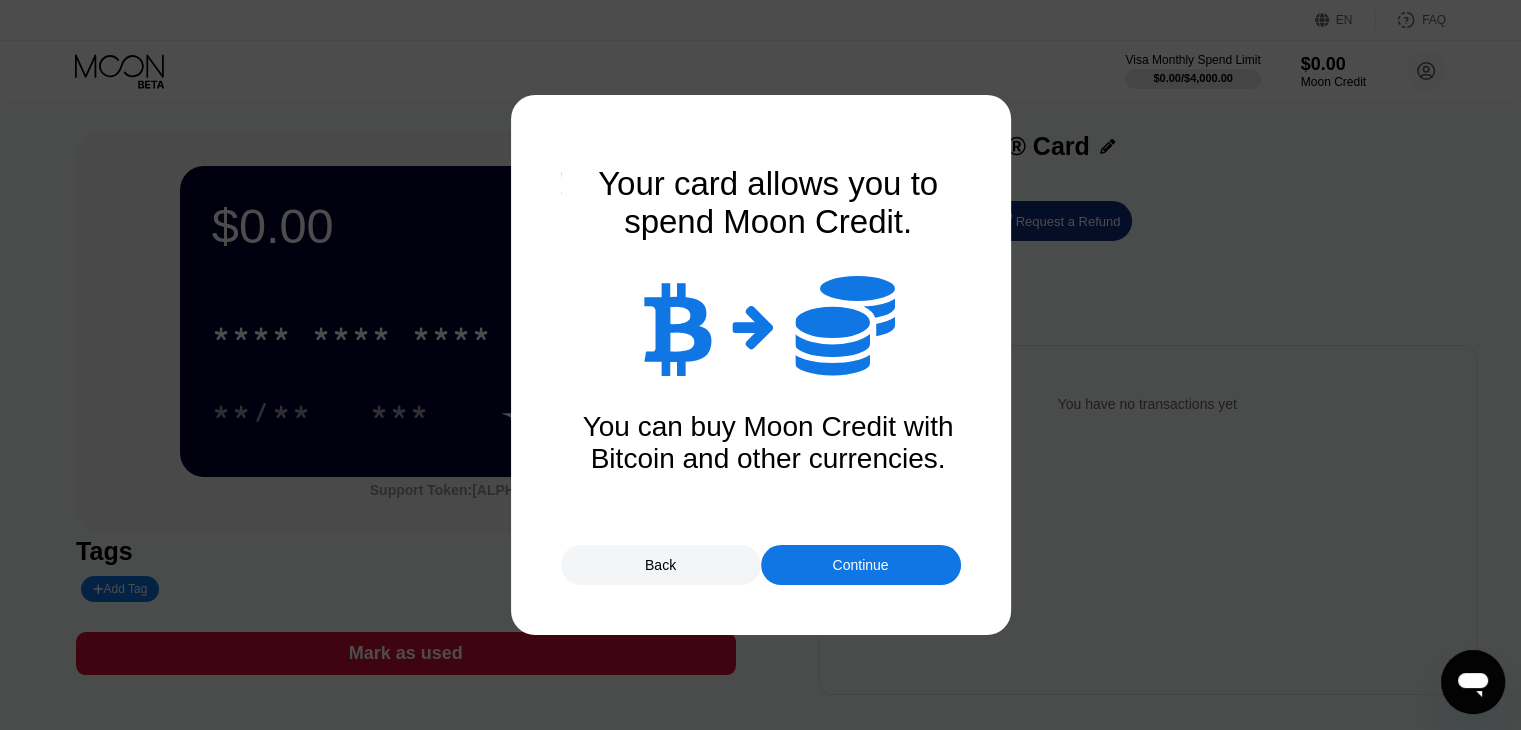 click on "Continue" at bounding box center [861, 565] 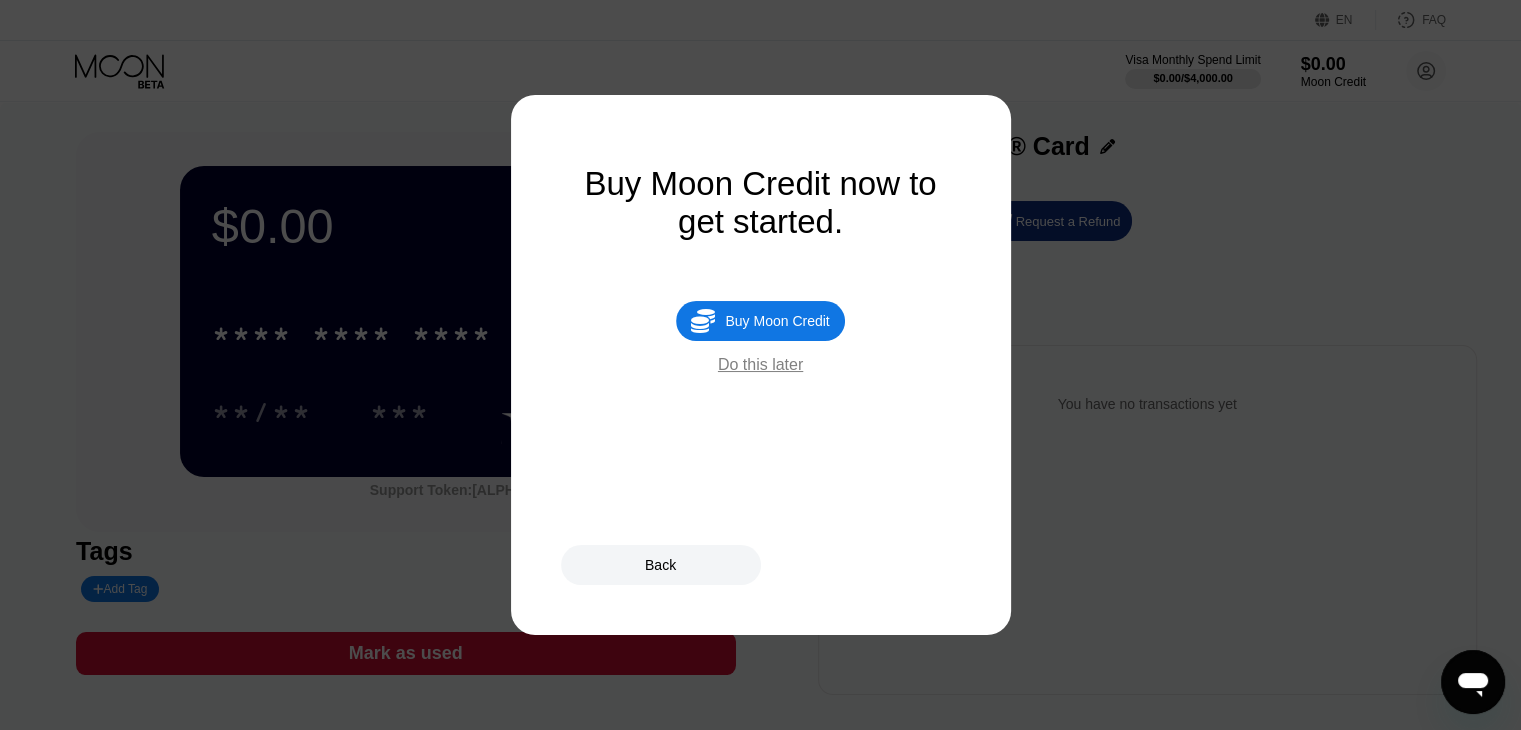 click on "Do this later" at bounding box center (760, 365) 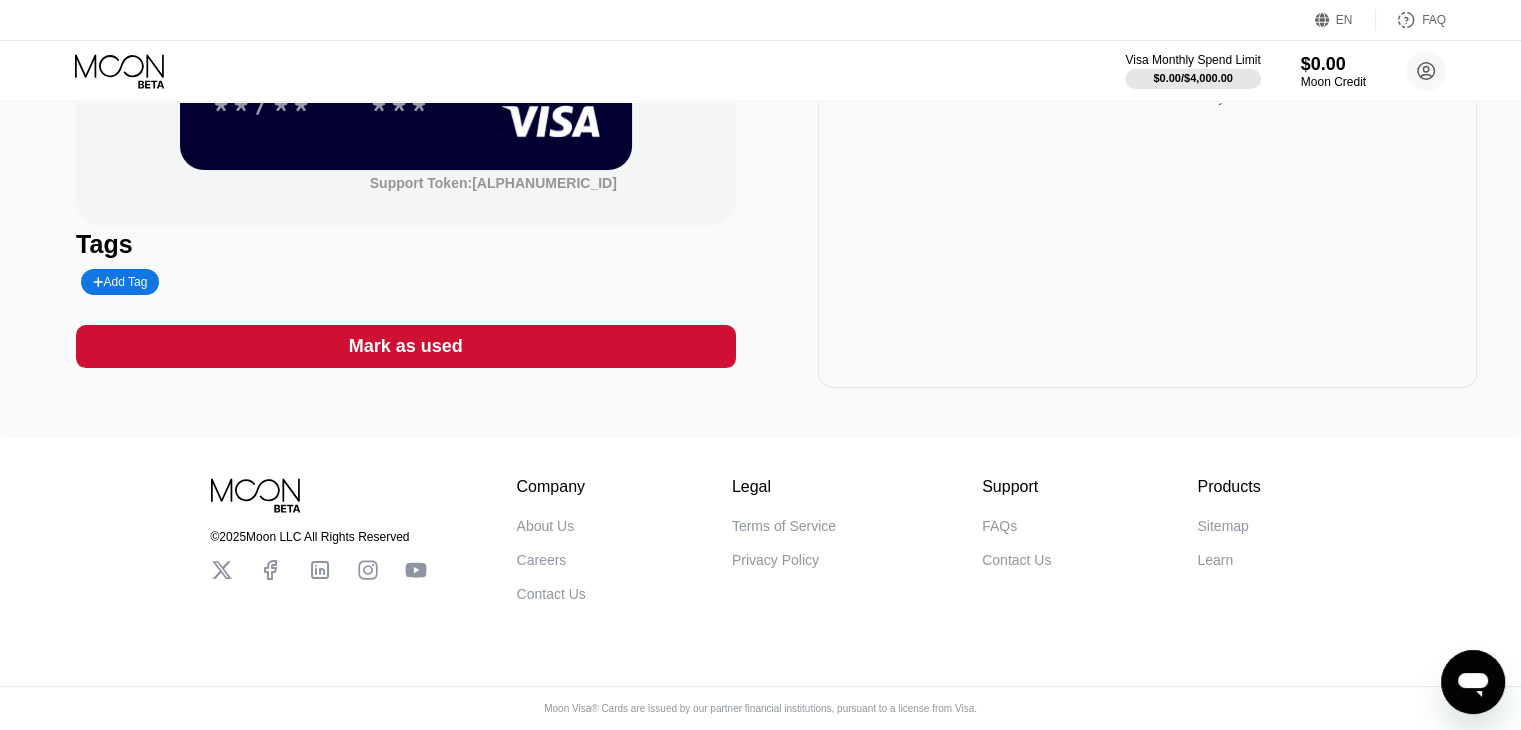 scroll, scrollTop: 0, scrollLeft: 0, axis: both 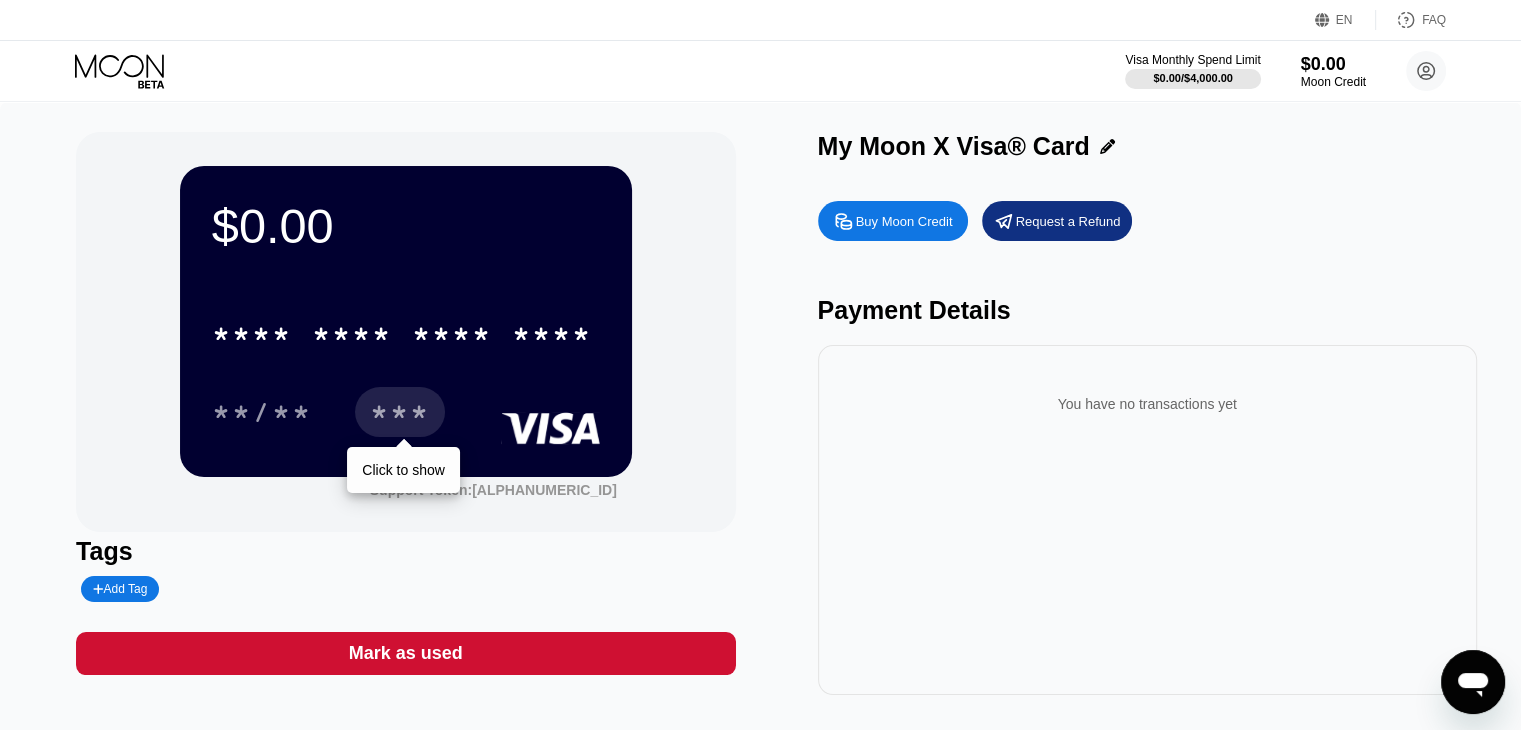 click on "***" at bounding box center [400, 415] 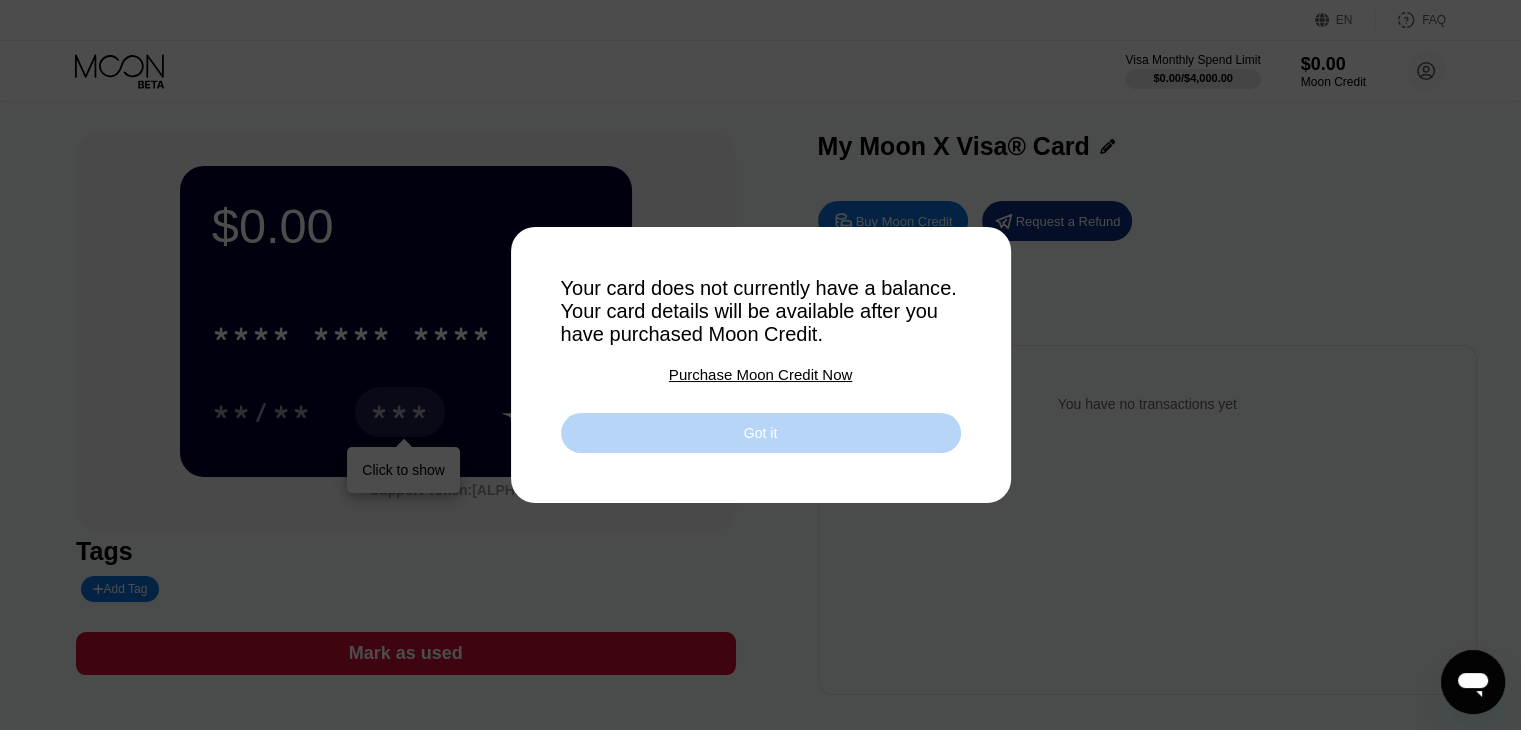 click on "Got it" at bounding box center [761, 433] 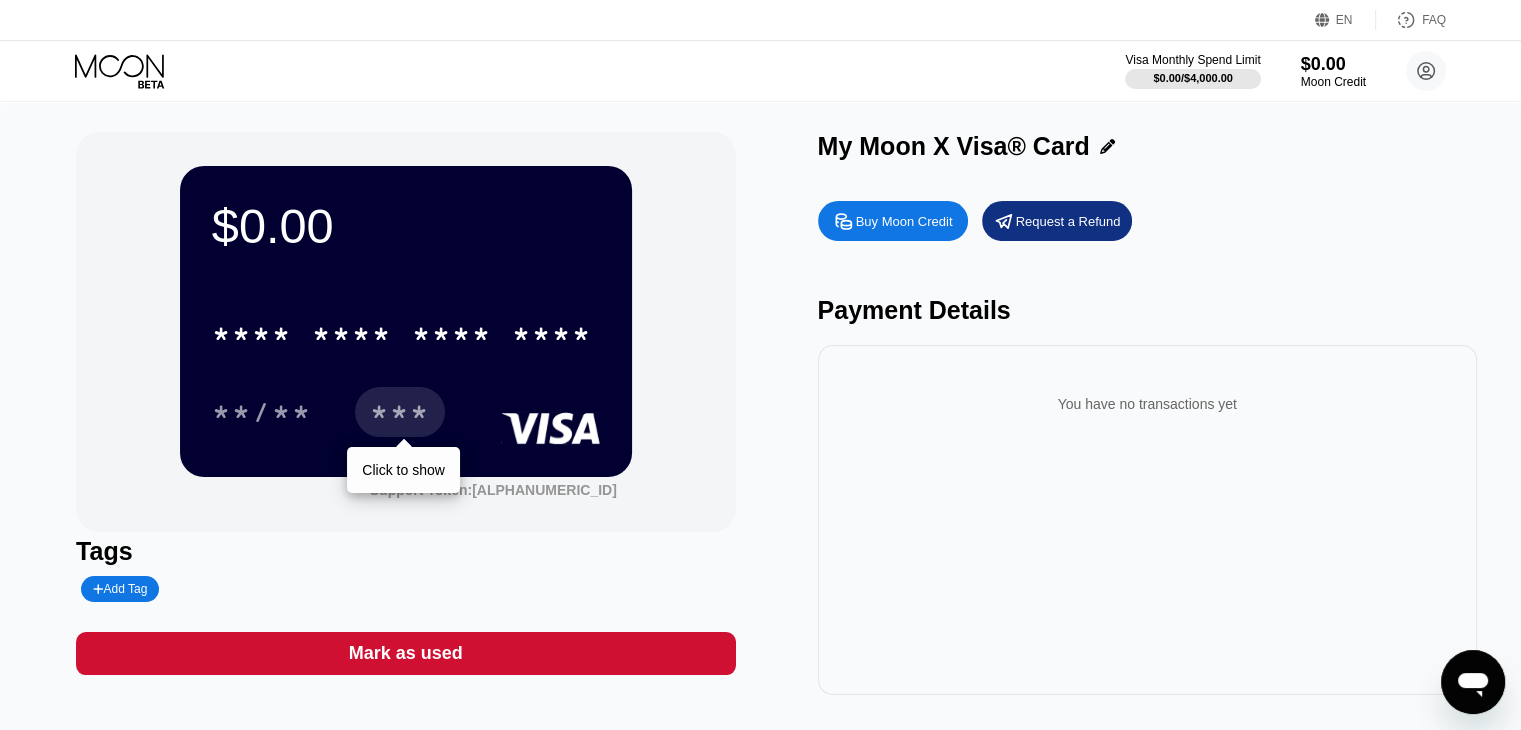 click on "***" at bounding box center [400, 415] 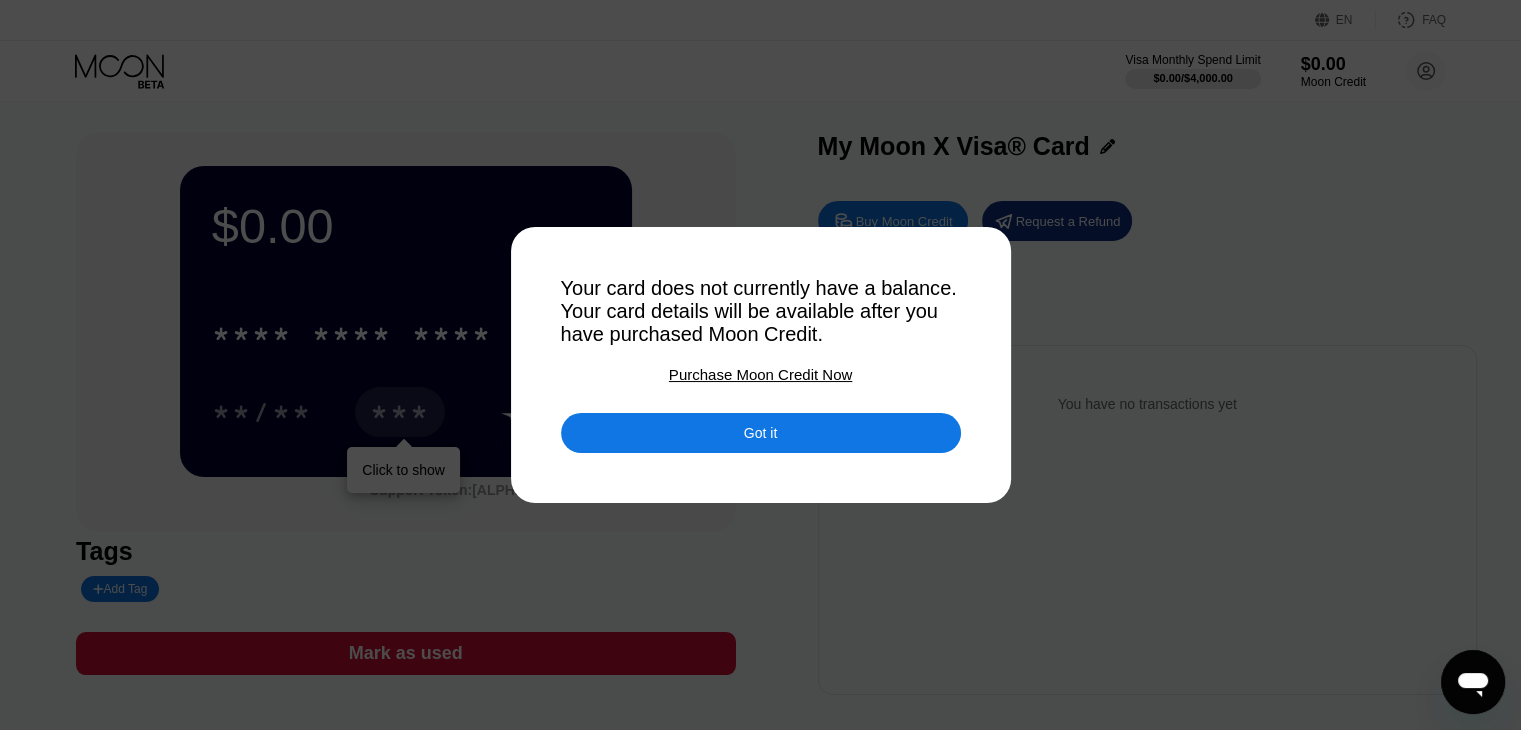 click on "Got it" at bounding box center [761, 433] 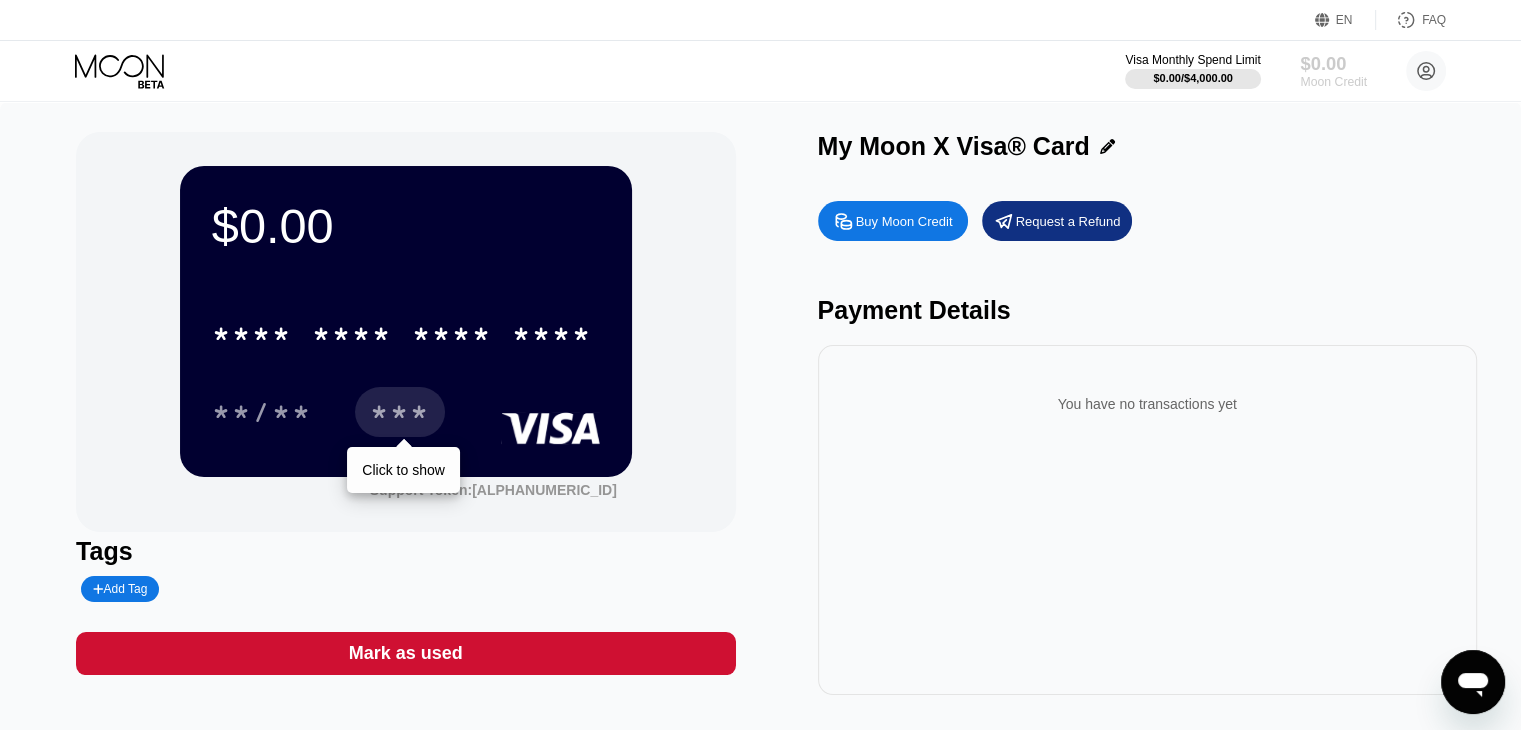 click on "$0.00" at bounding box center (1333, 63) 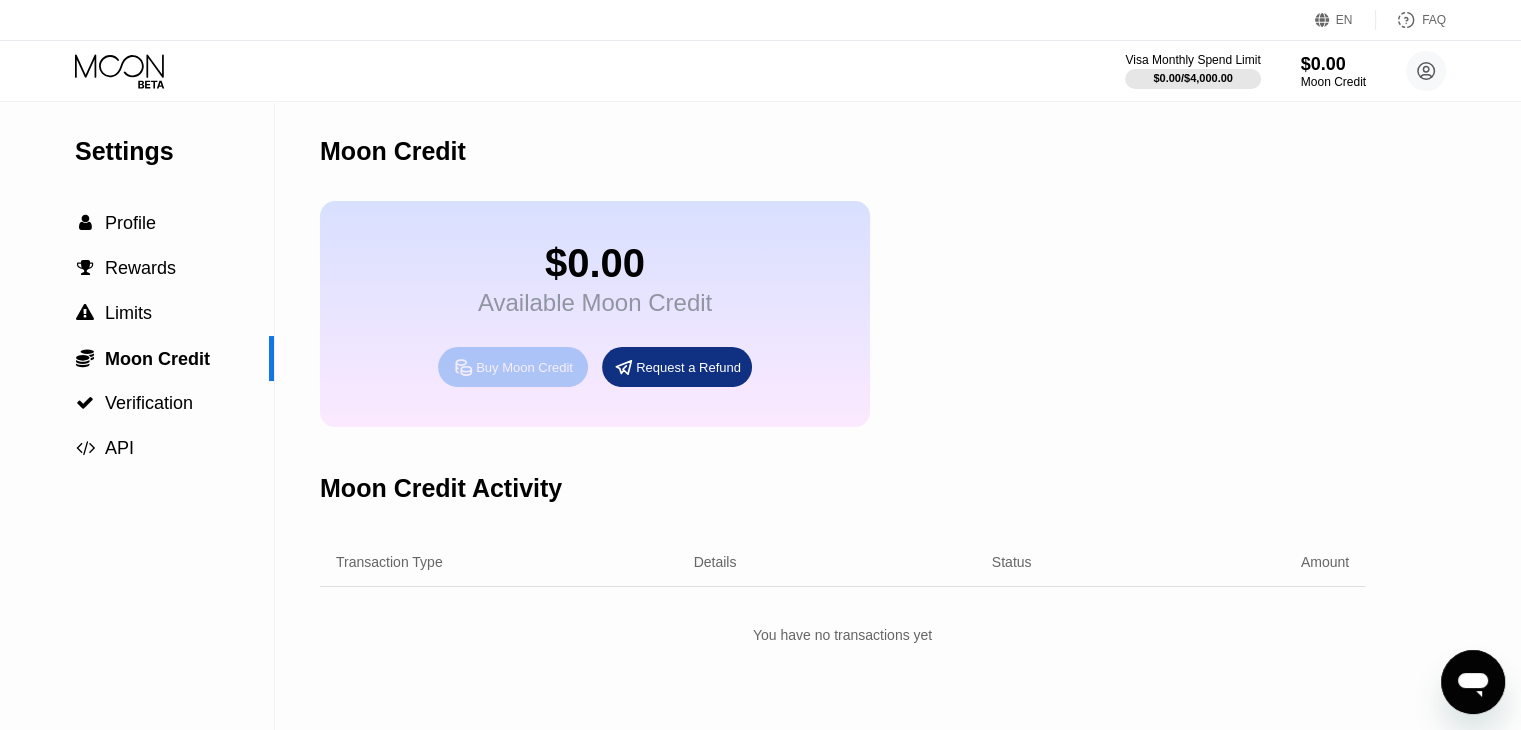 click on "Buy Moon Credit" at bounding box center [524, 367] 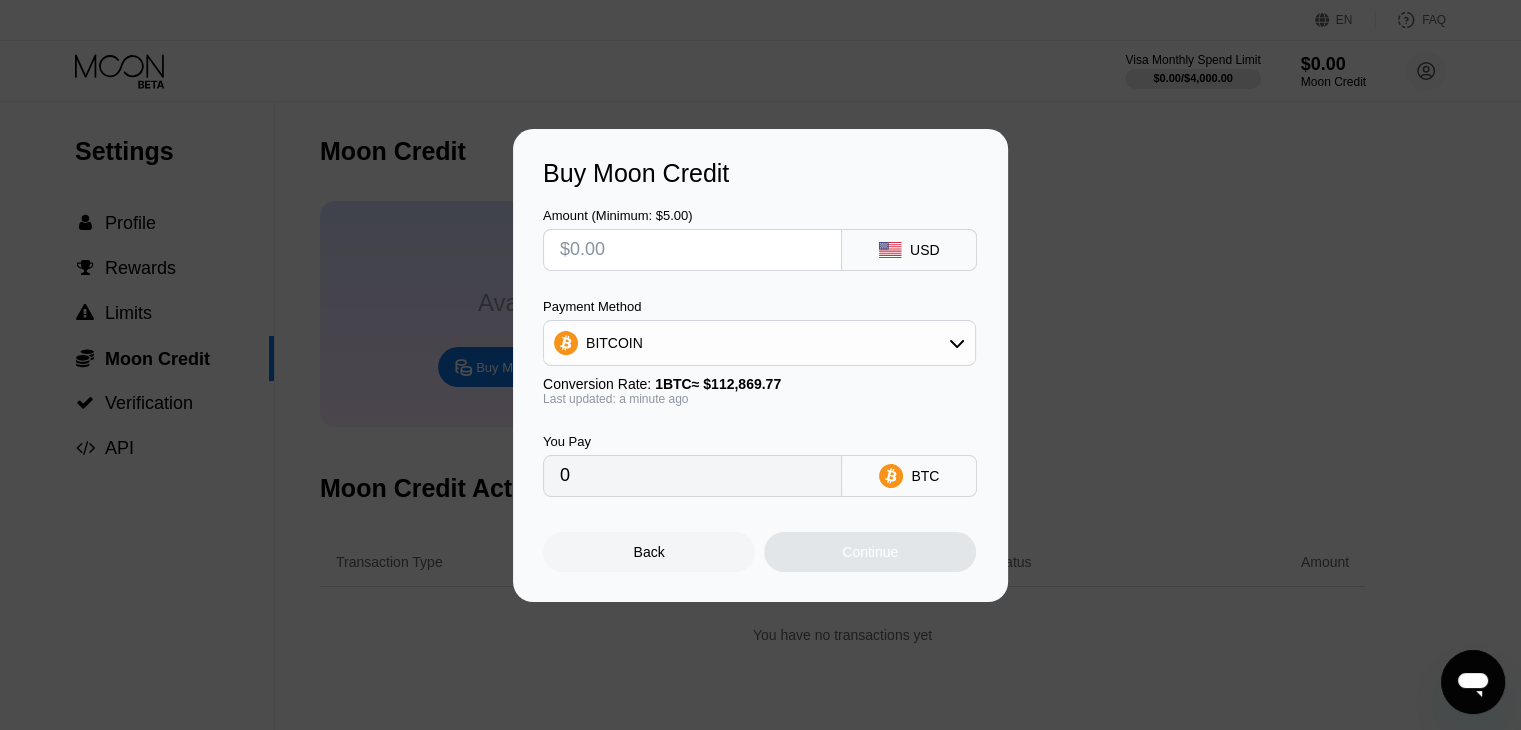 click on "BITCOIN" at bounding box center (759, 343) 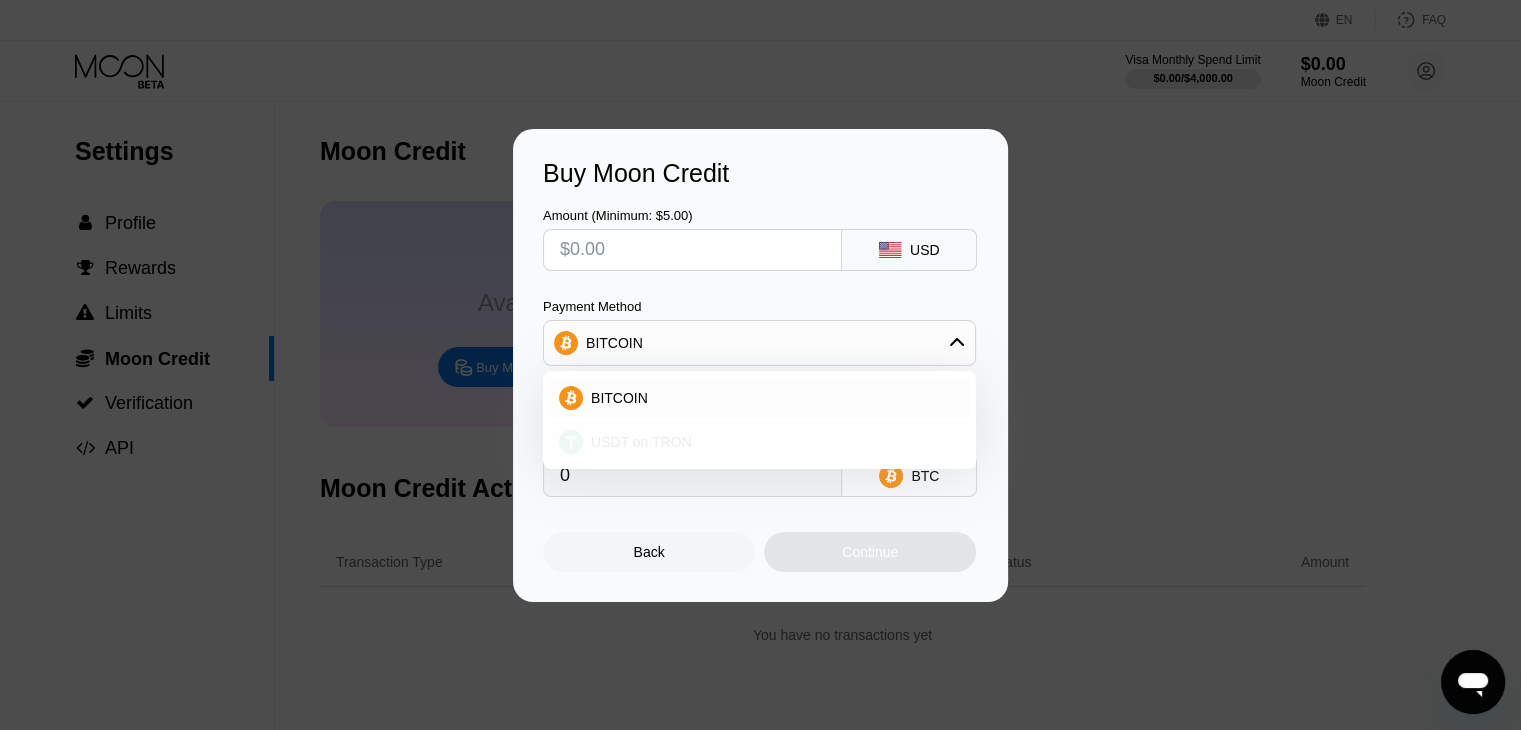 click on "USDT on TRON" at bounding box center (771, 442) 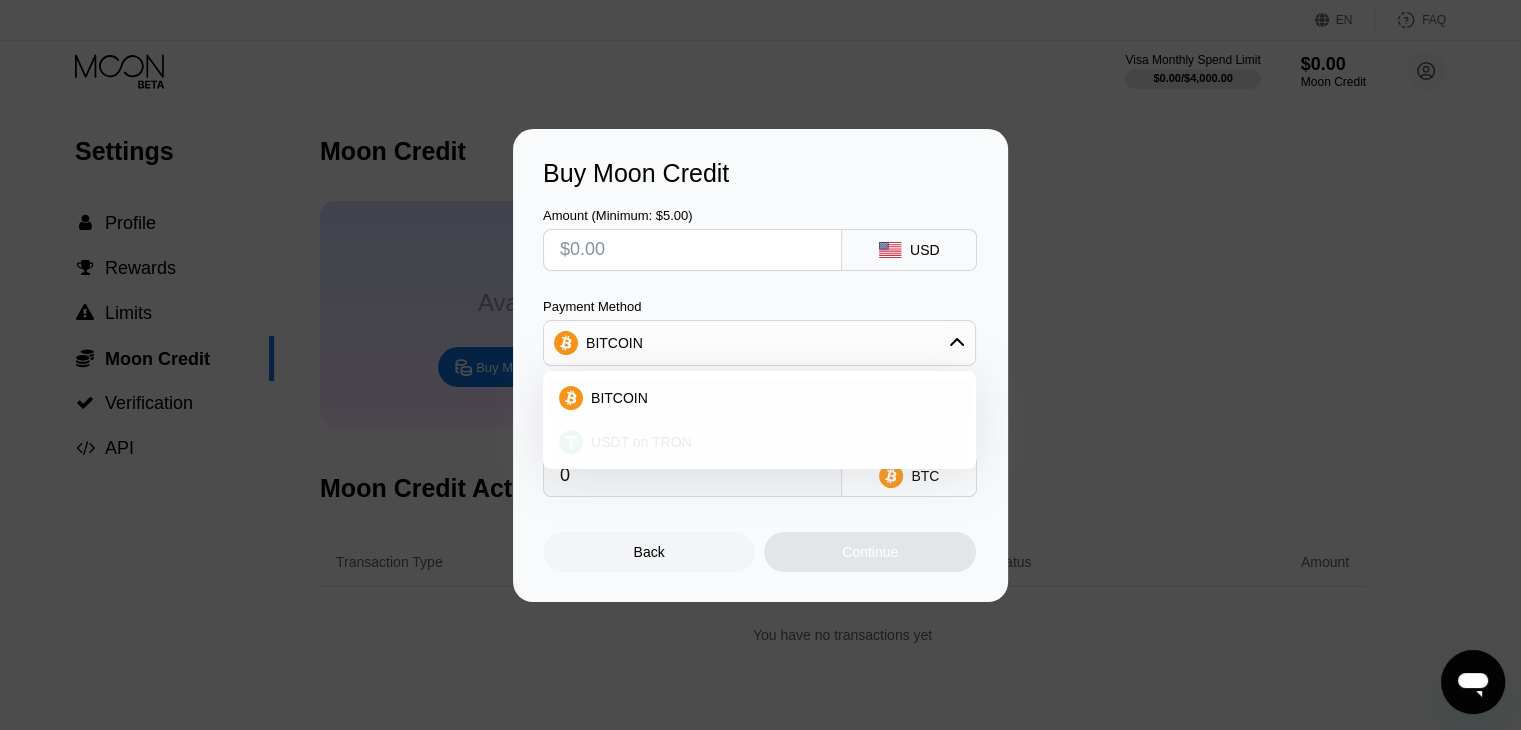 type on "0.00" 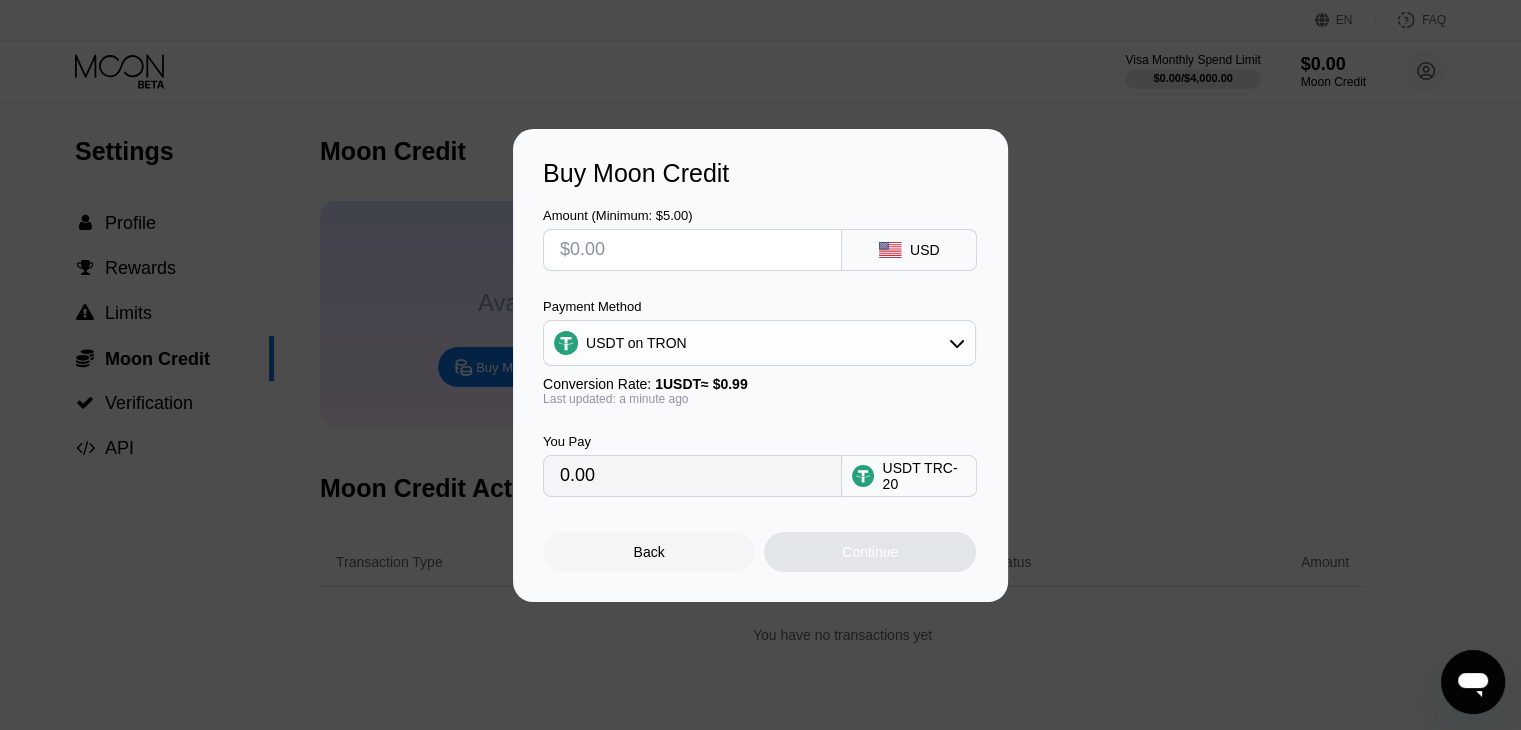 click at bounding box center [692, 250] 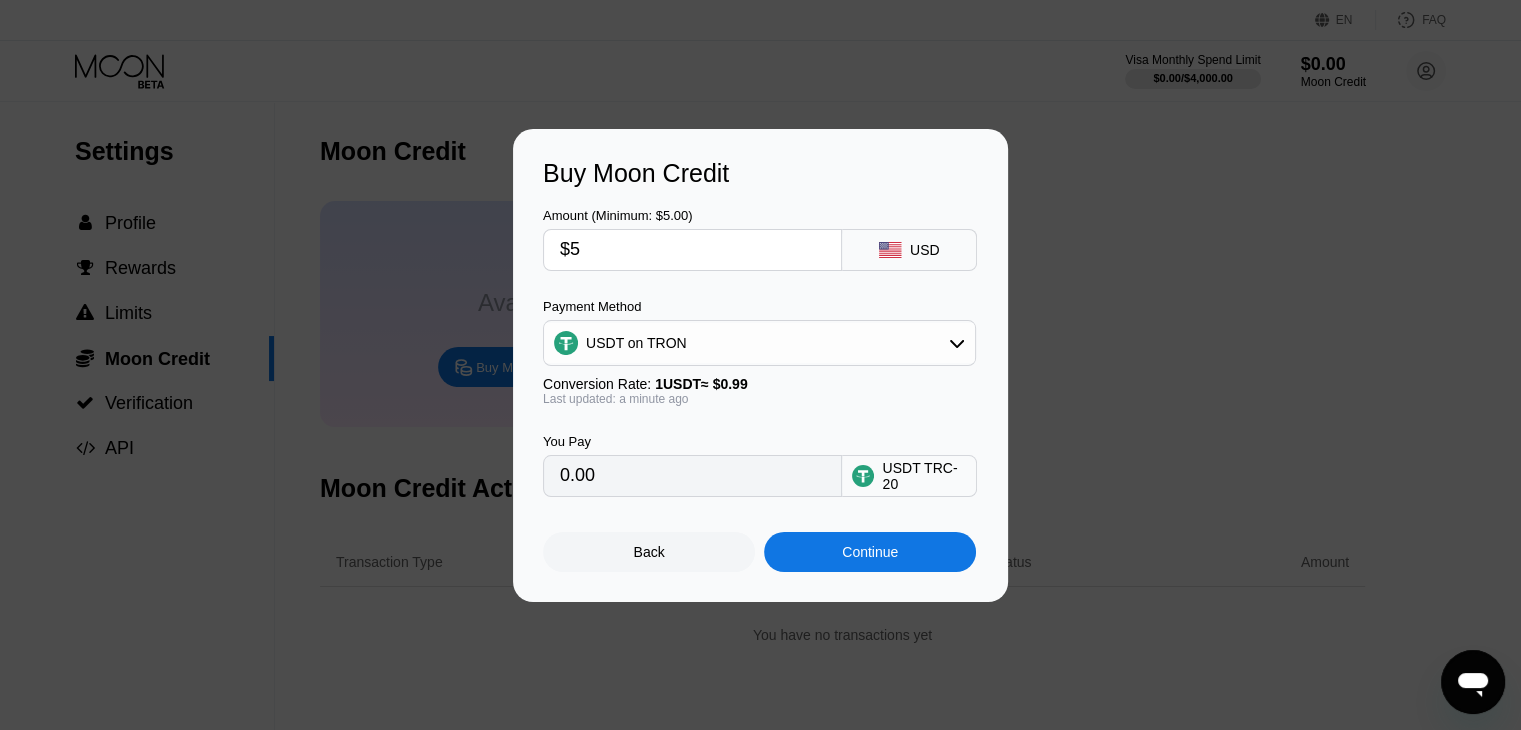 type on "5.05" 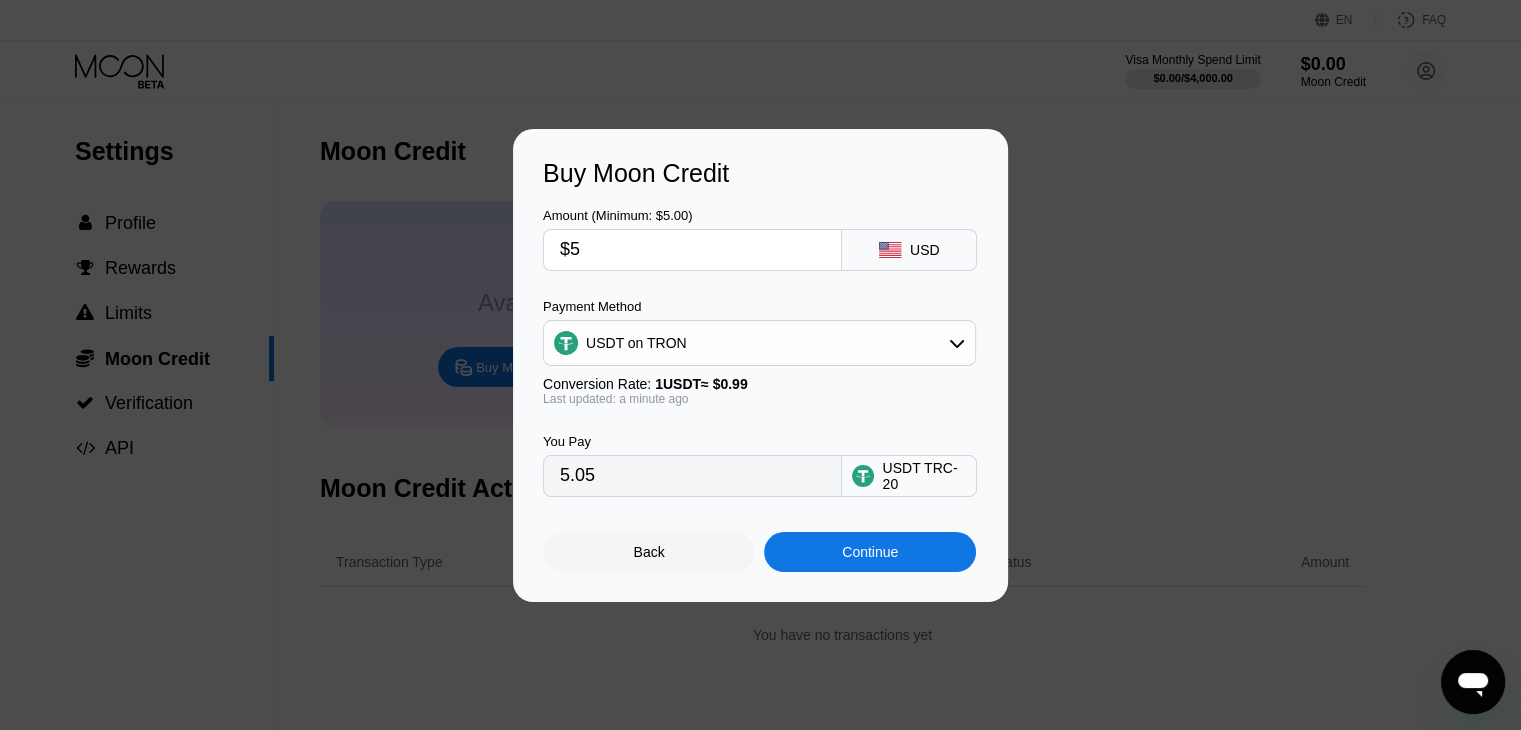 type on "$5" 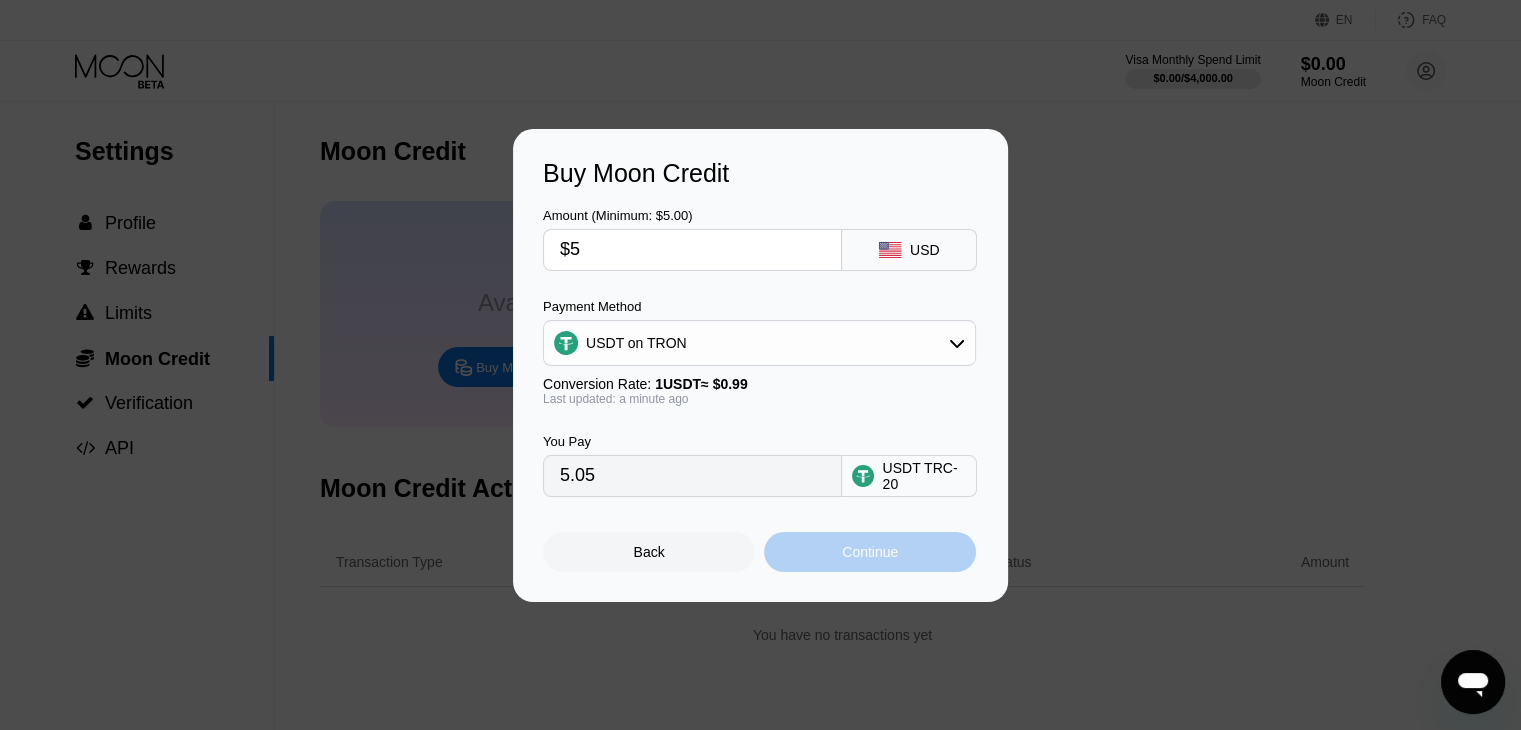 click on "Continue" at bounding box center (870, 552) 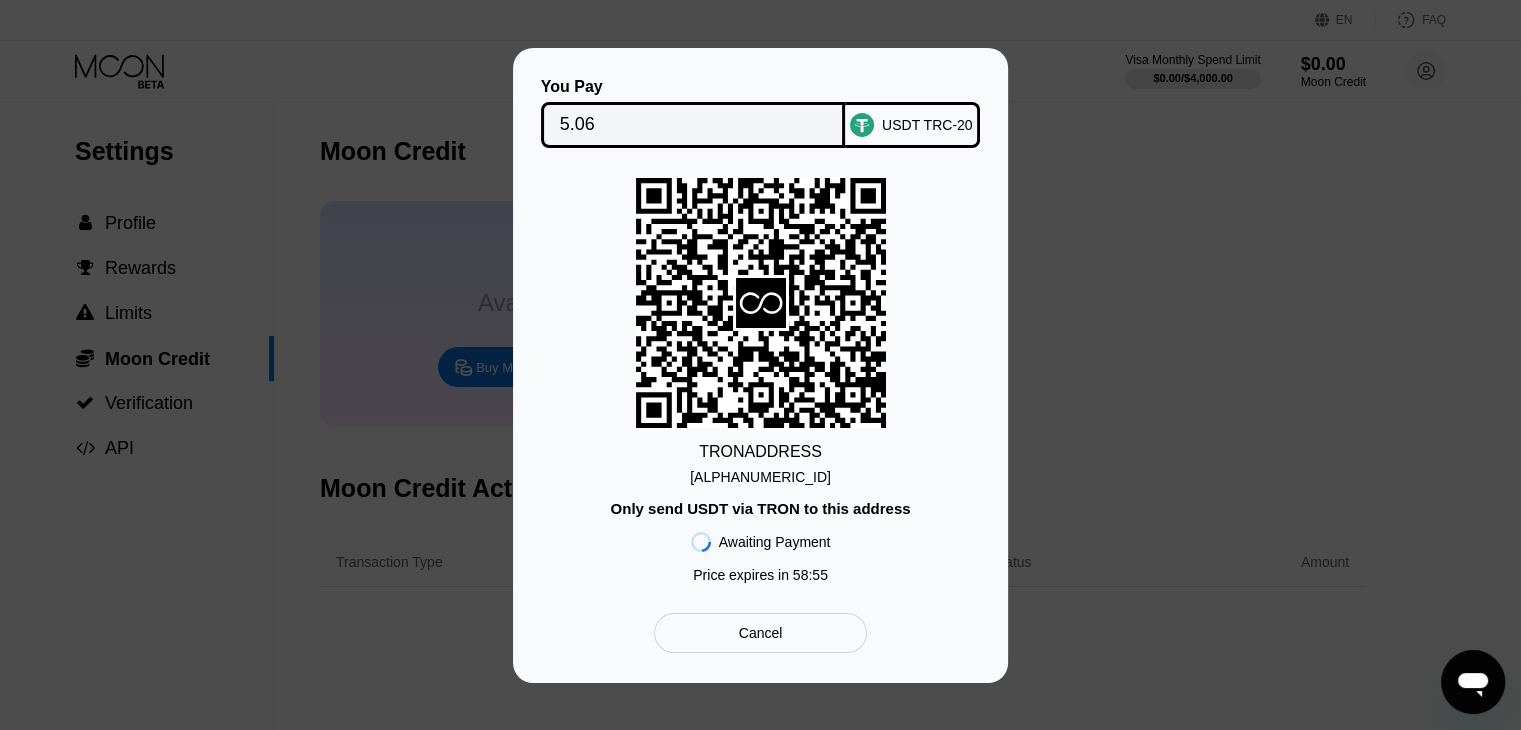 click on "TYTwxqahffdLTLE...rfC6foRx2NwP7Fw" at bounding box center (760, 477) 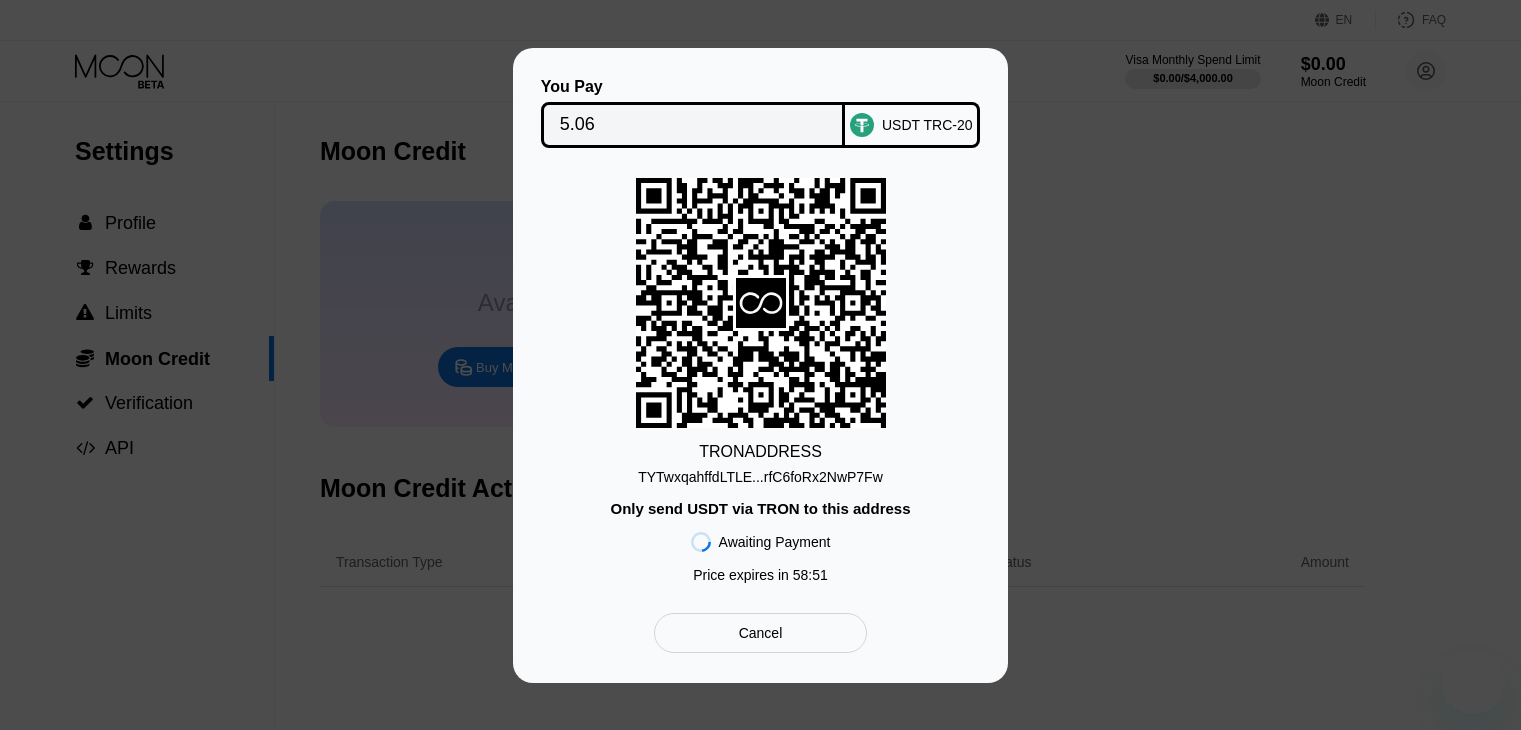 scroll, scrollTop: 0, scrollLeft: 0, axis: both 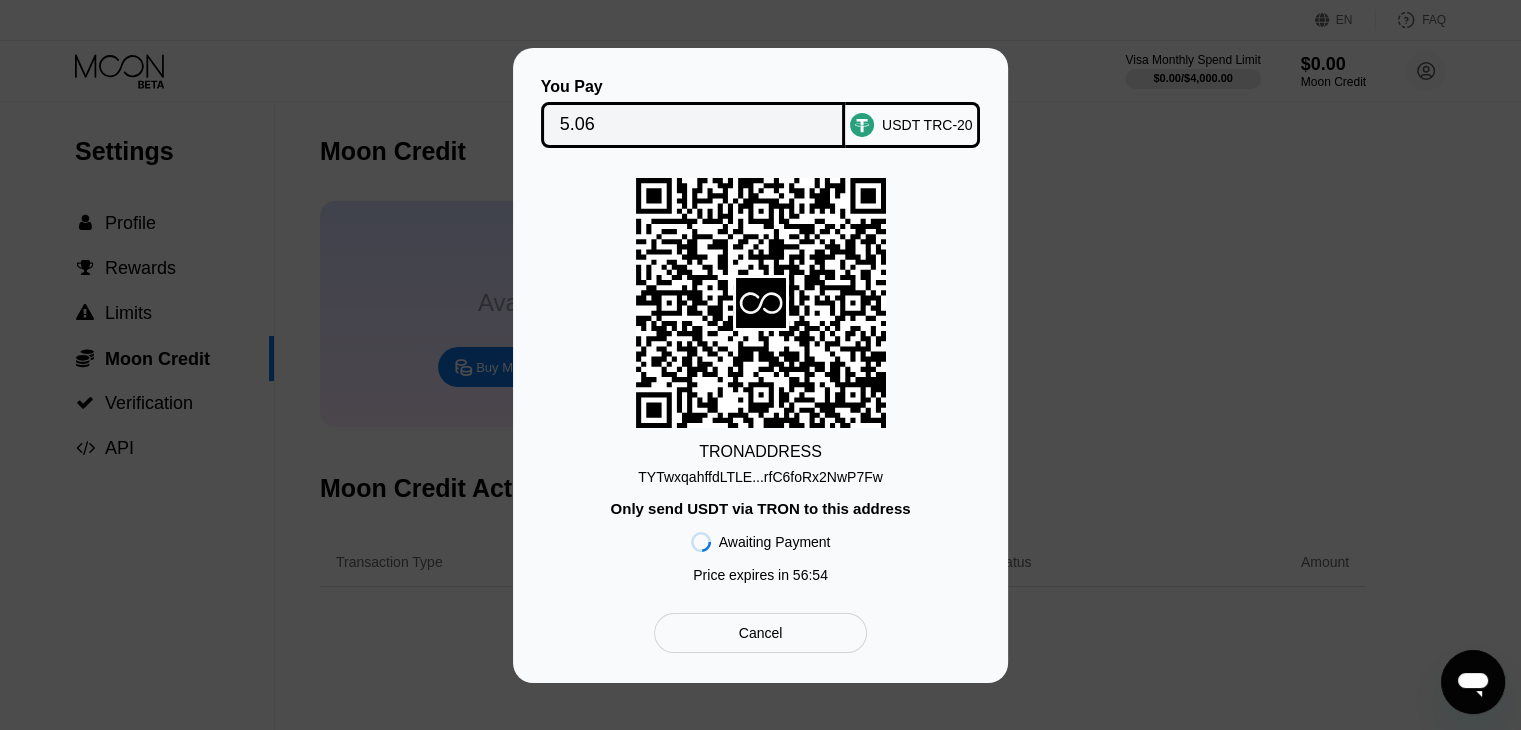 click on "5.06" at bounding box center [693, 125] 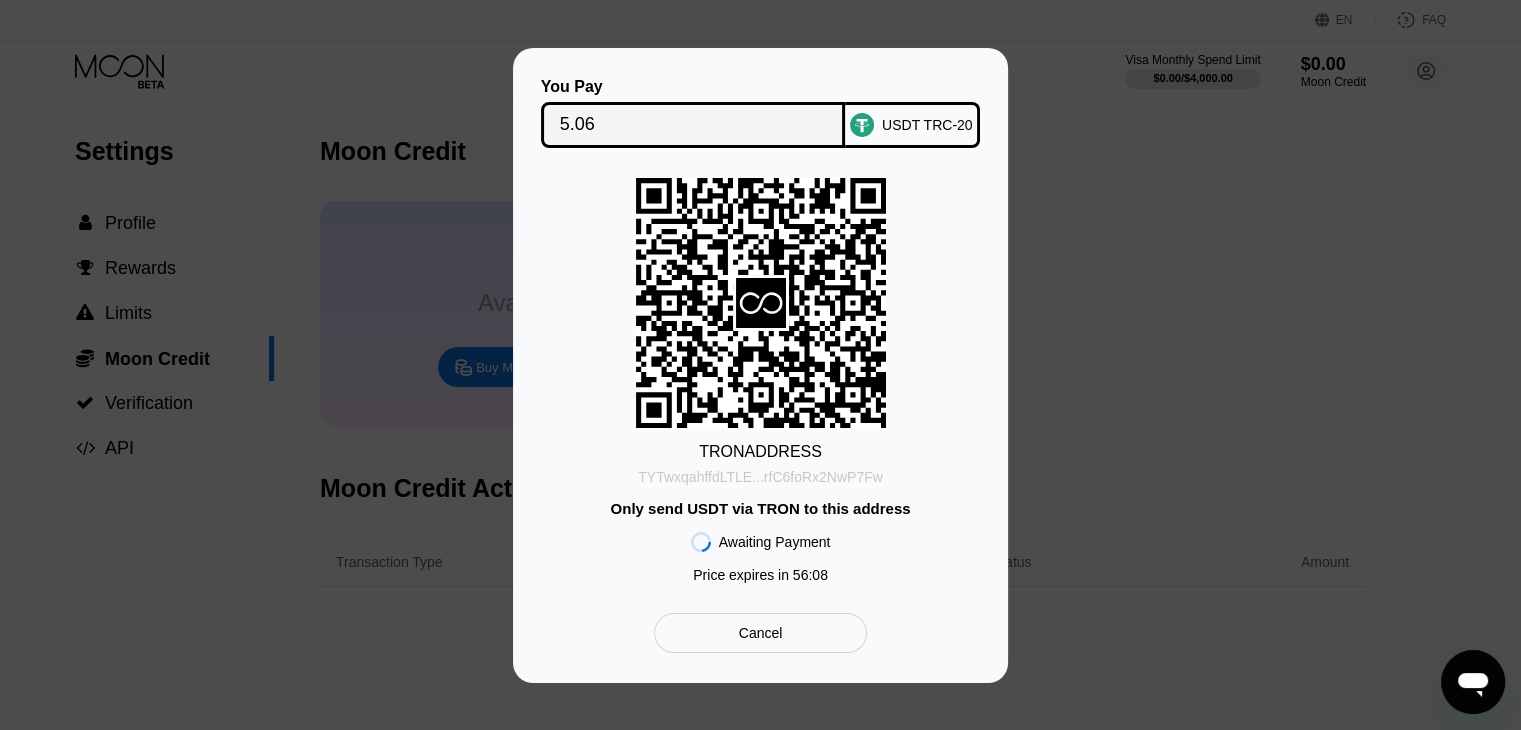 click on "TYTwxqahffdLTLE...rfC6foRx2NwP7Fw" at bounding box center (760, 477) 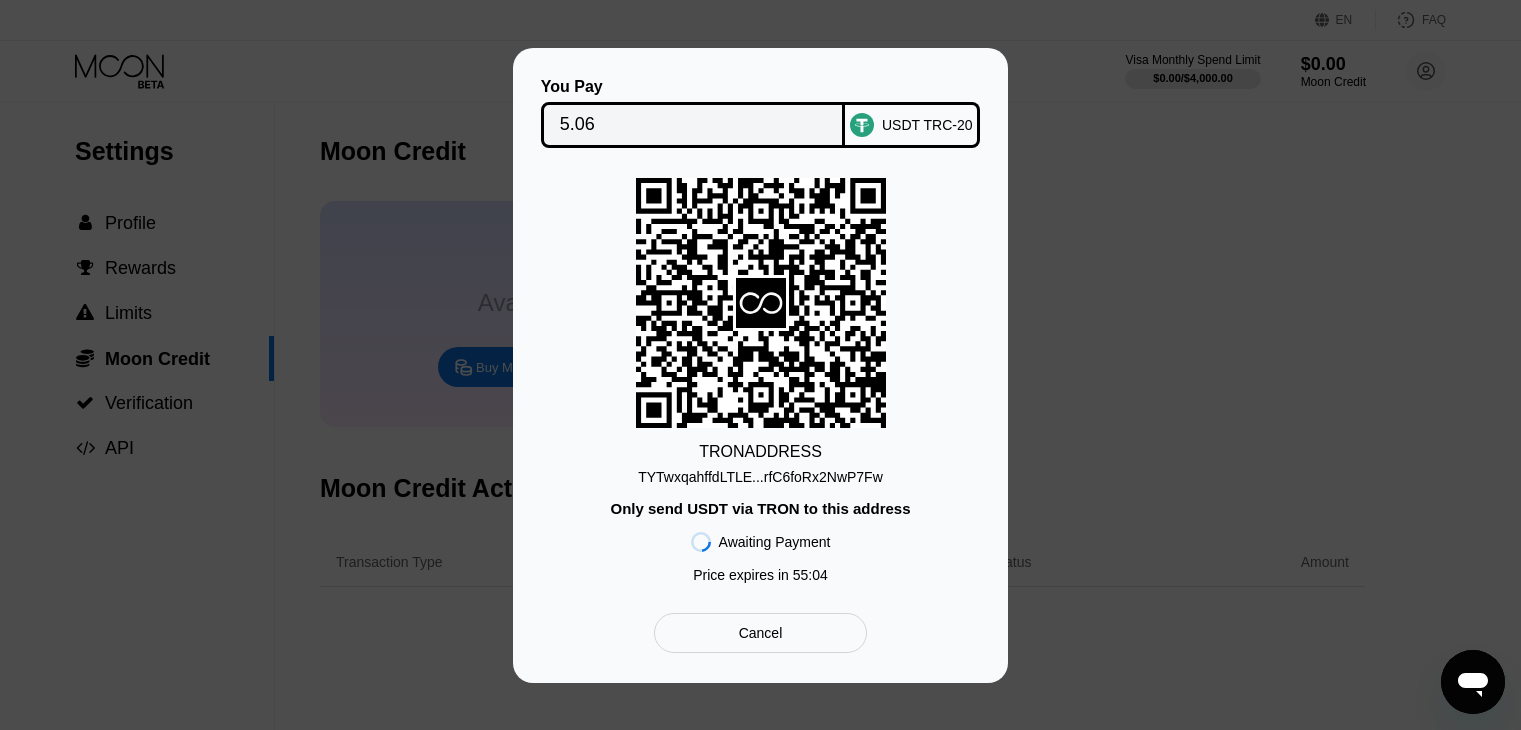 scroll, scrollTop: 0, scrollLeft: 0, axis: both 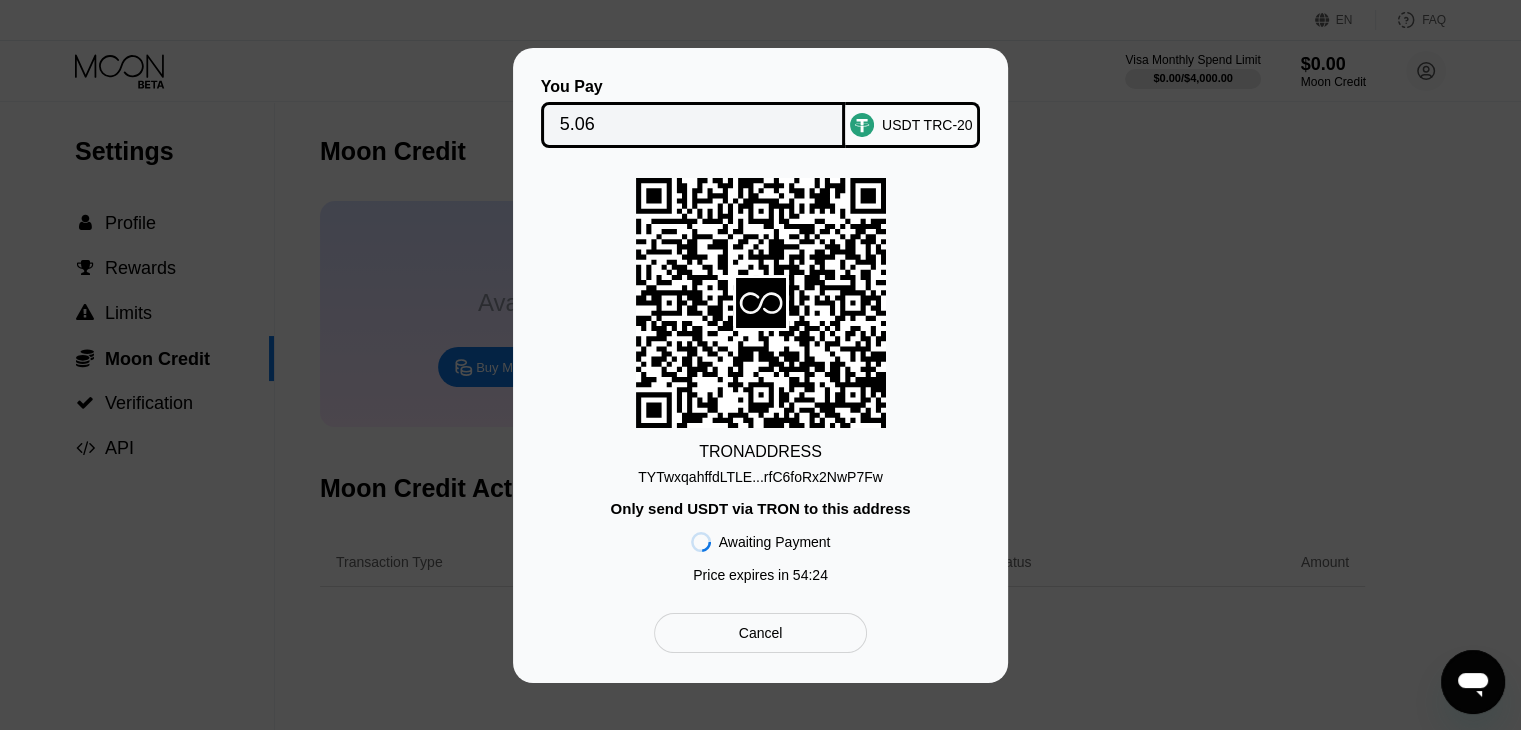 click on "You Pay 5.06 USDT TRC-20 TRON  ADDRESS TYTwxqahffdLTLE...rfC6foRx2NwP7Fw Only send USDT via TRON to this address Awaiting Payment Price expires in   54 : 24 Cancel" at bounding box center (760, 365) 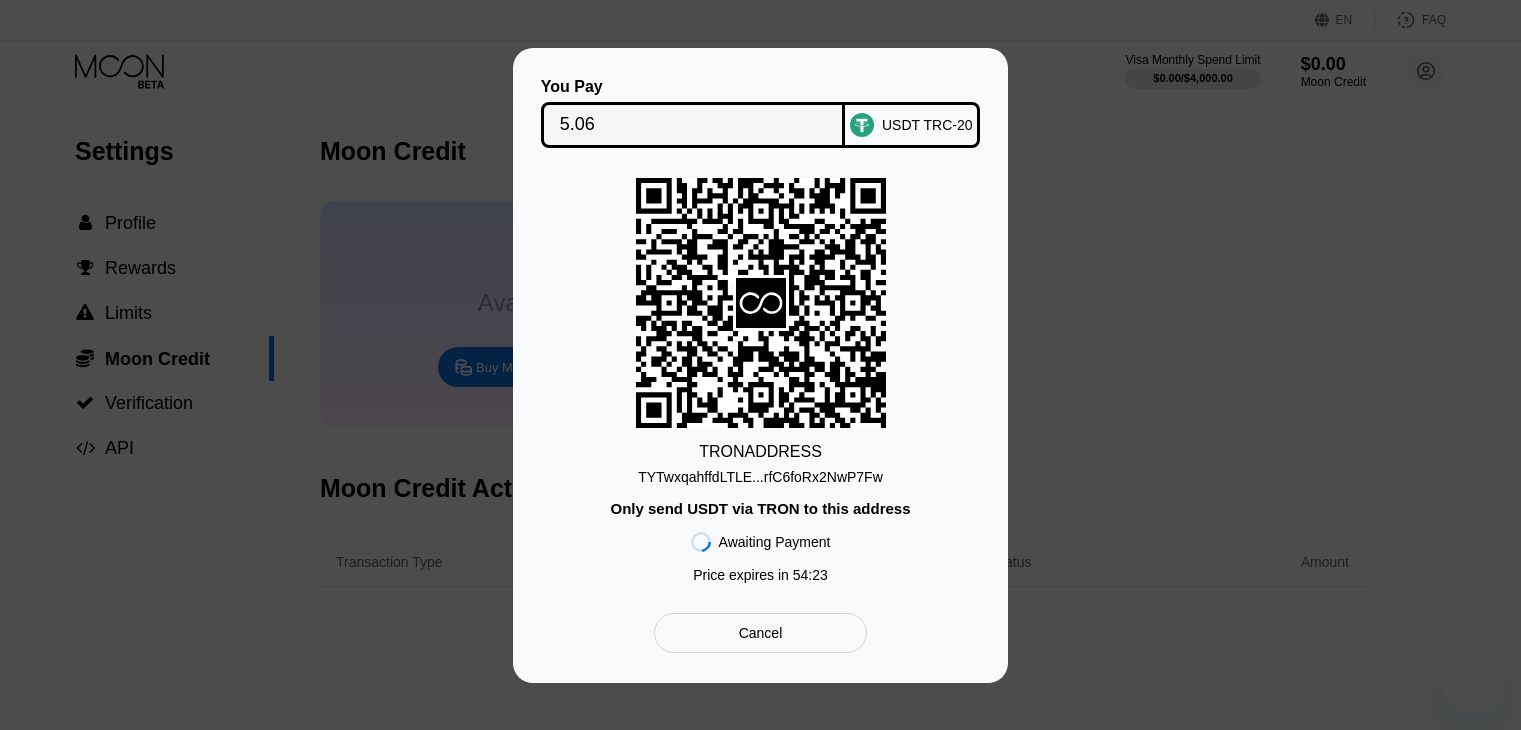 scroll, scrollTop: 0, scrollLeft: 0, axis: both 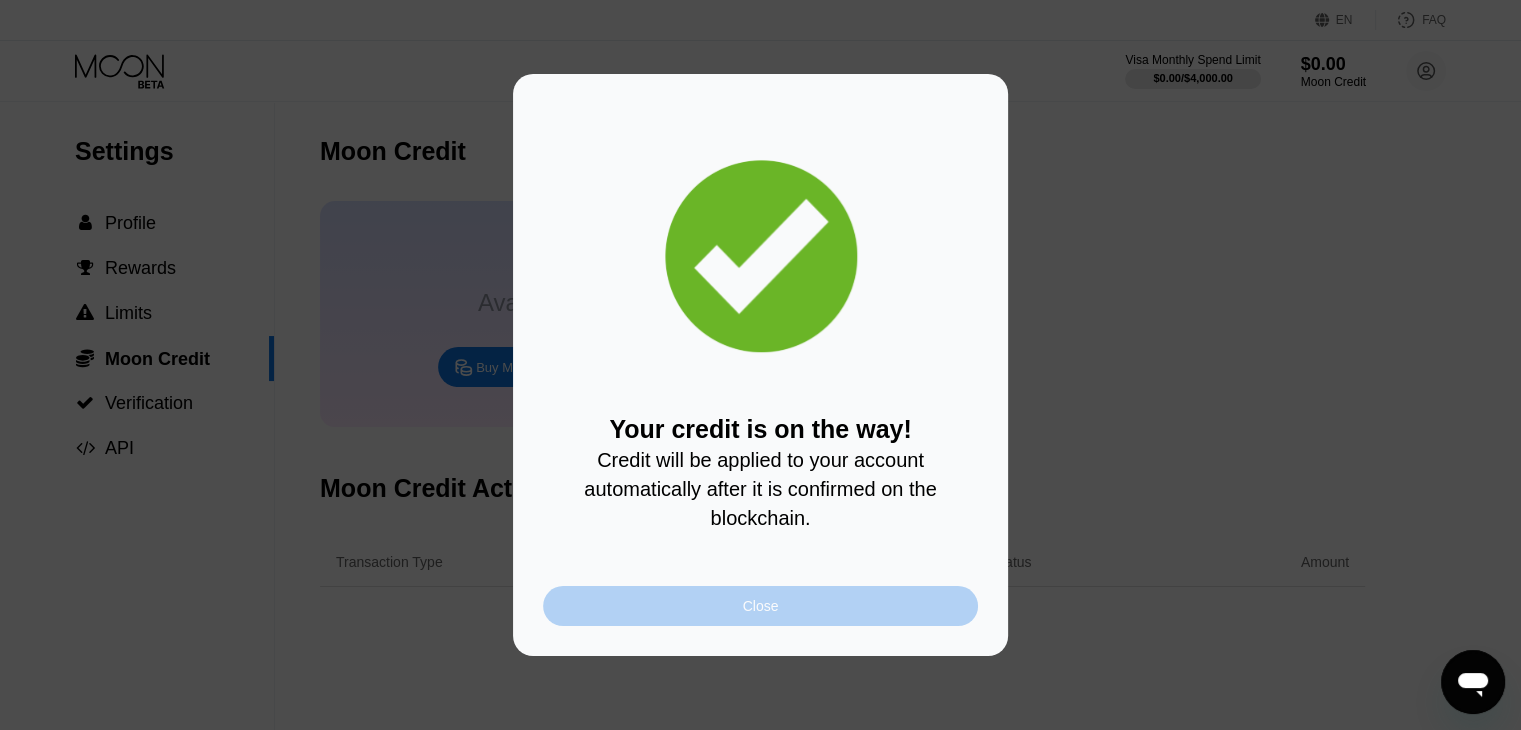 click on "Close" at bounding box center [761, 606] 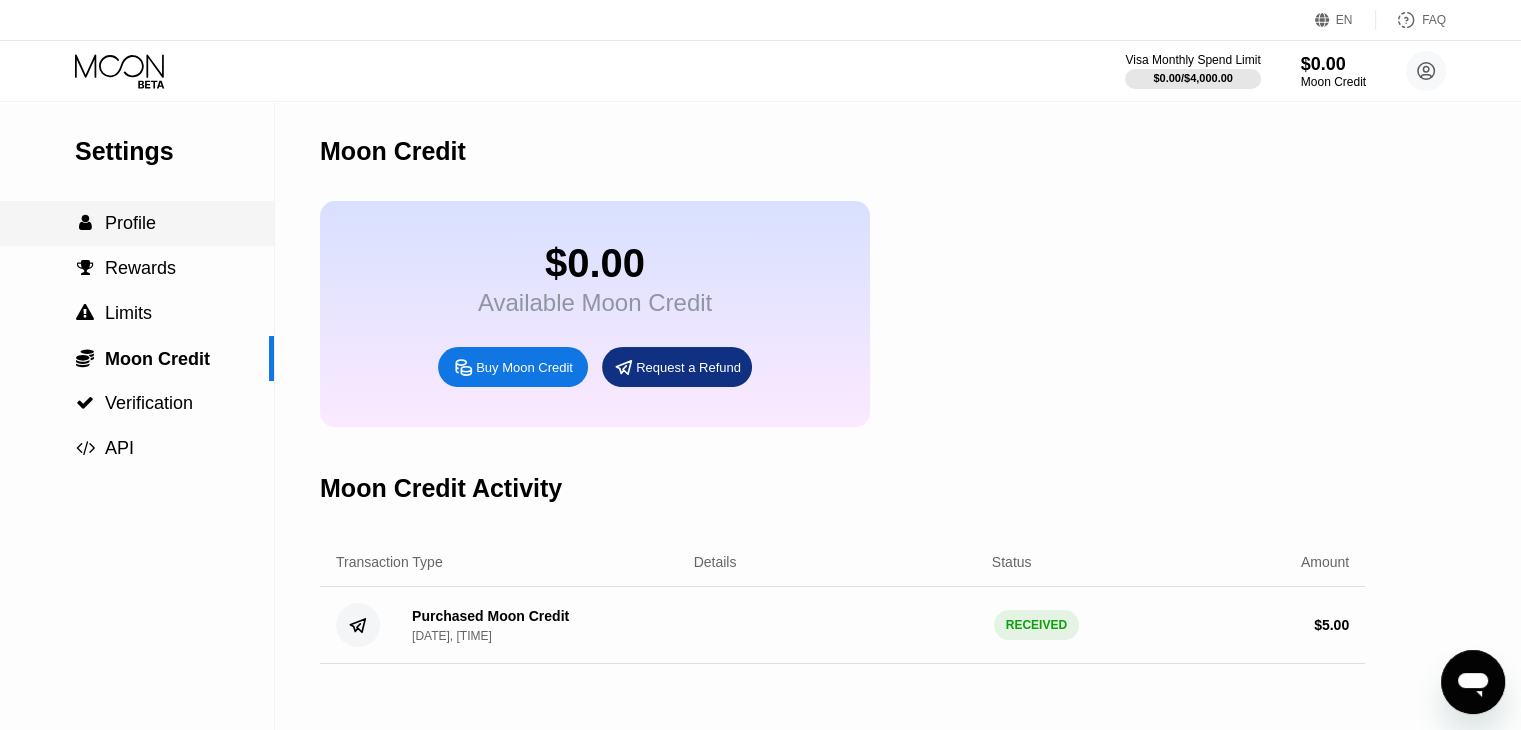 click on " Profile" at bounding box center [137, 223] 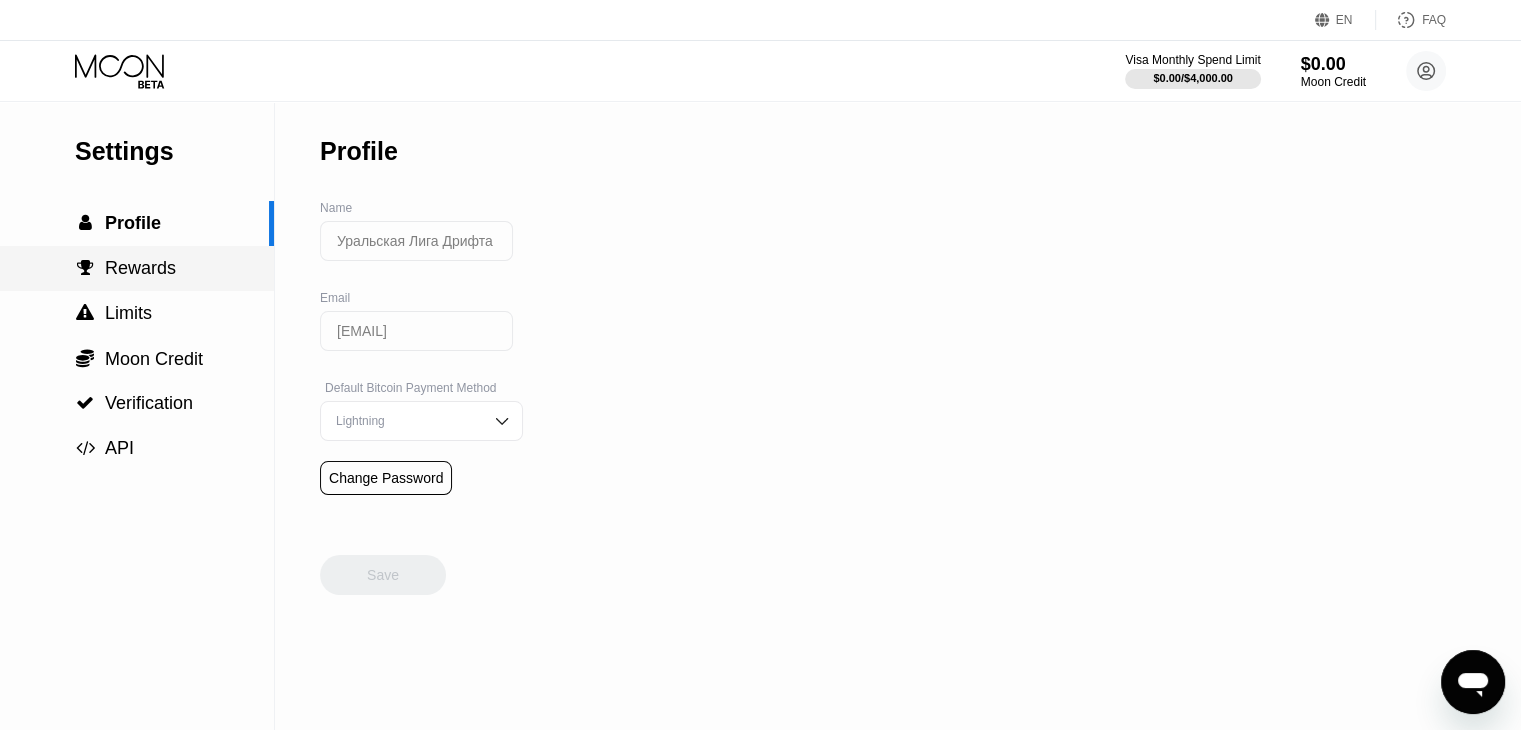 click on " Rewards" at bounding box center (137, 268) 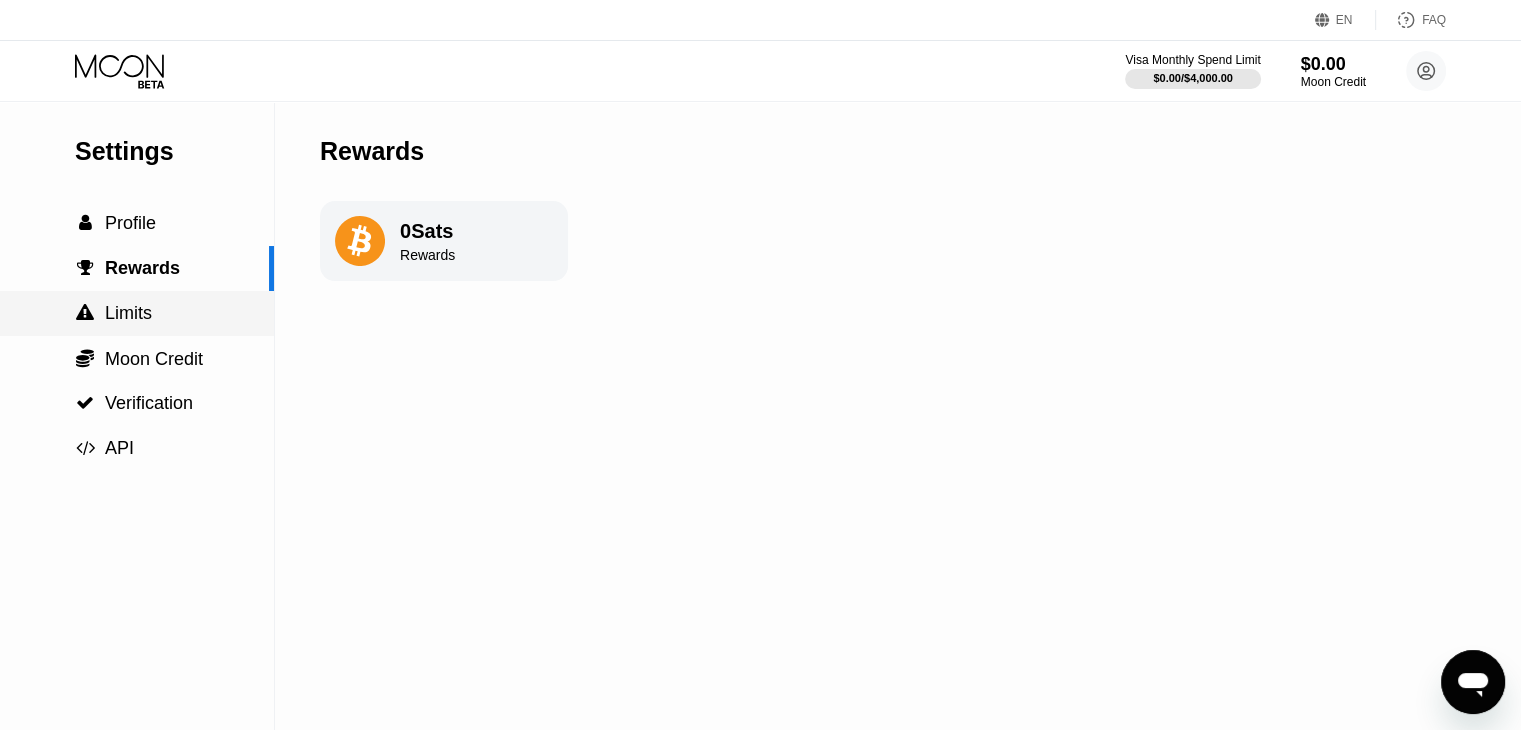 click on " Limits" at bounding box center (137, 313) 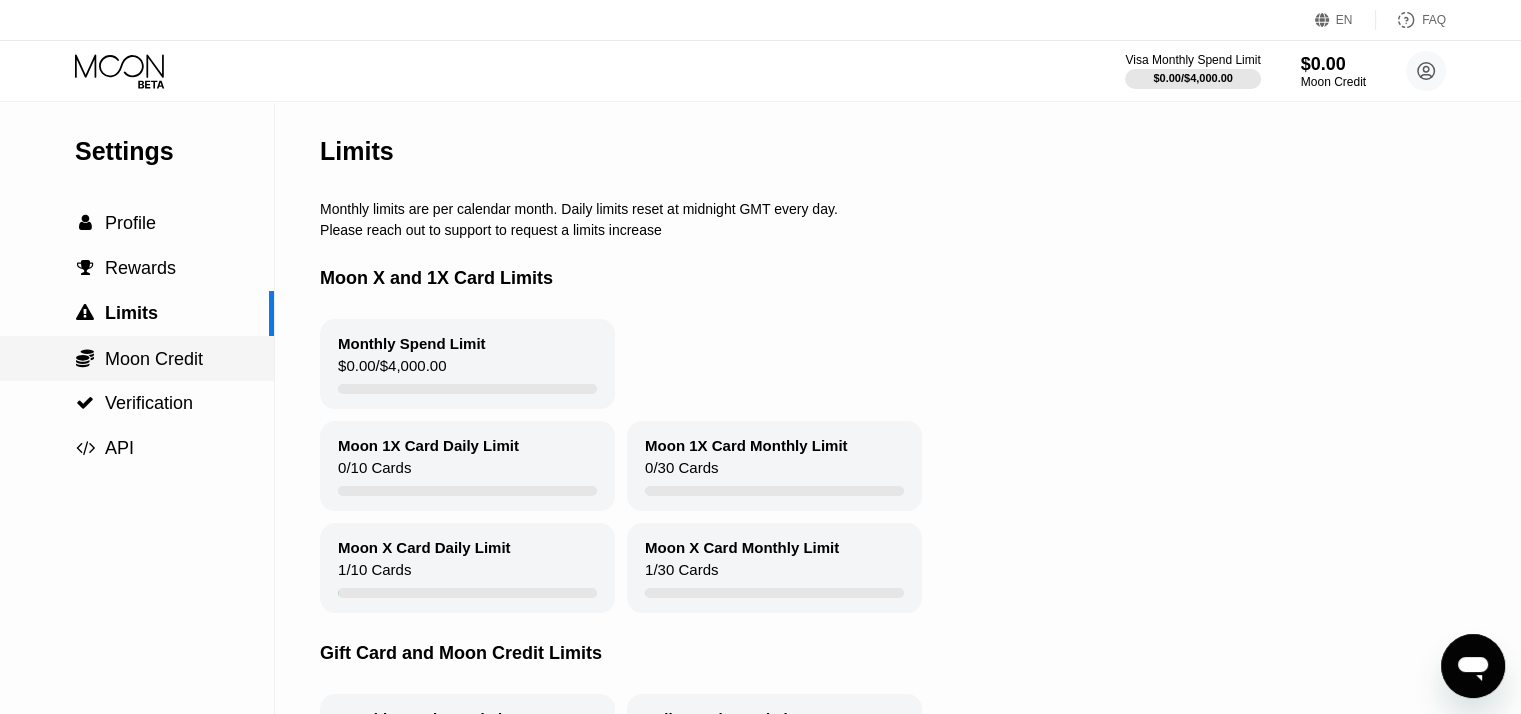 click on " Moon Credit" at bounding box center [137, 359] 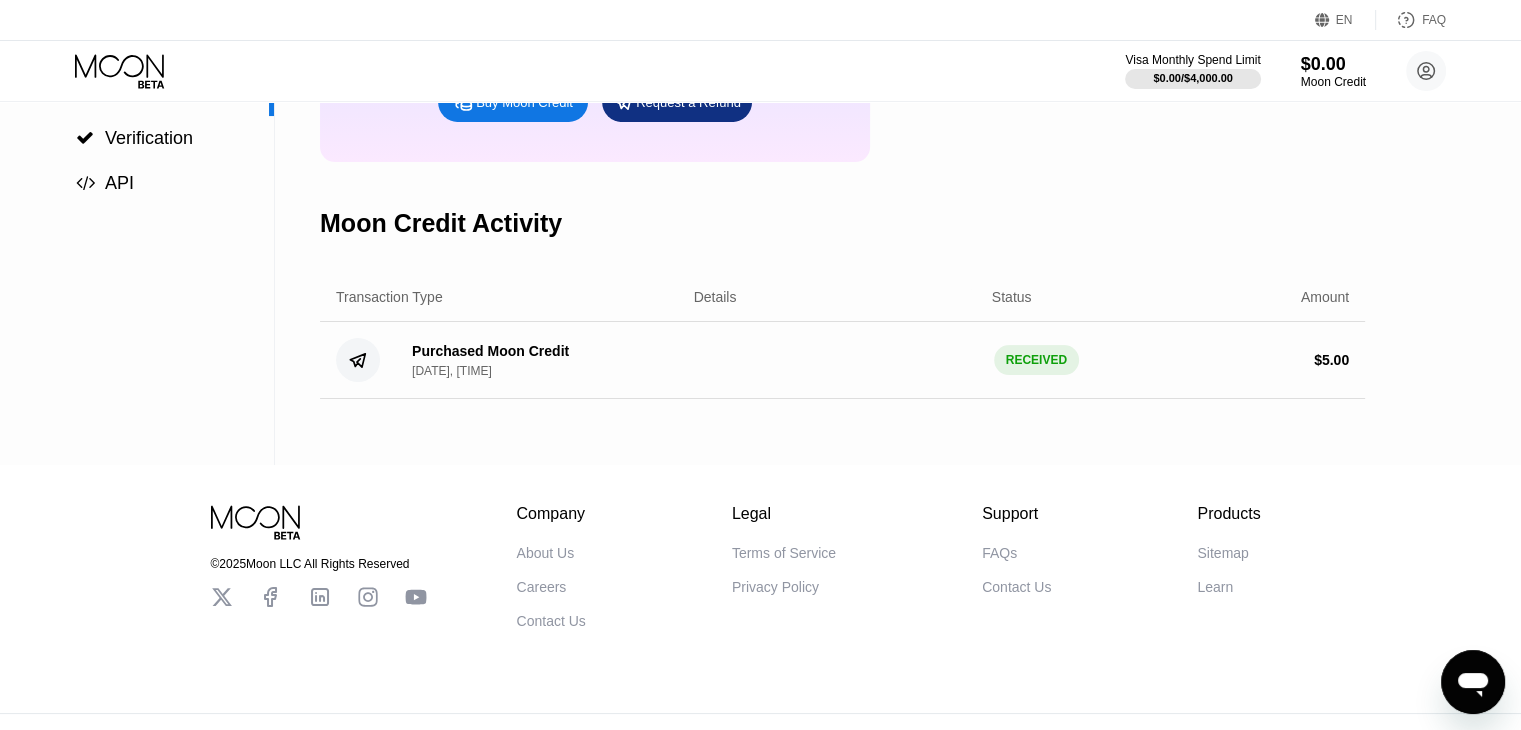 scroll, scrollTop: 304, scrollLeft: 0, axis: vertical 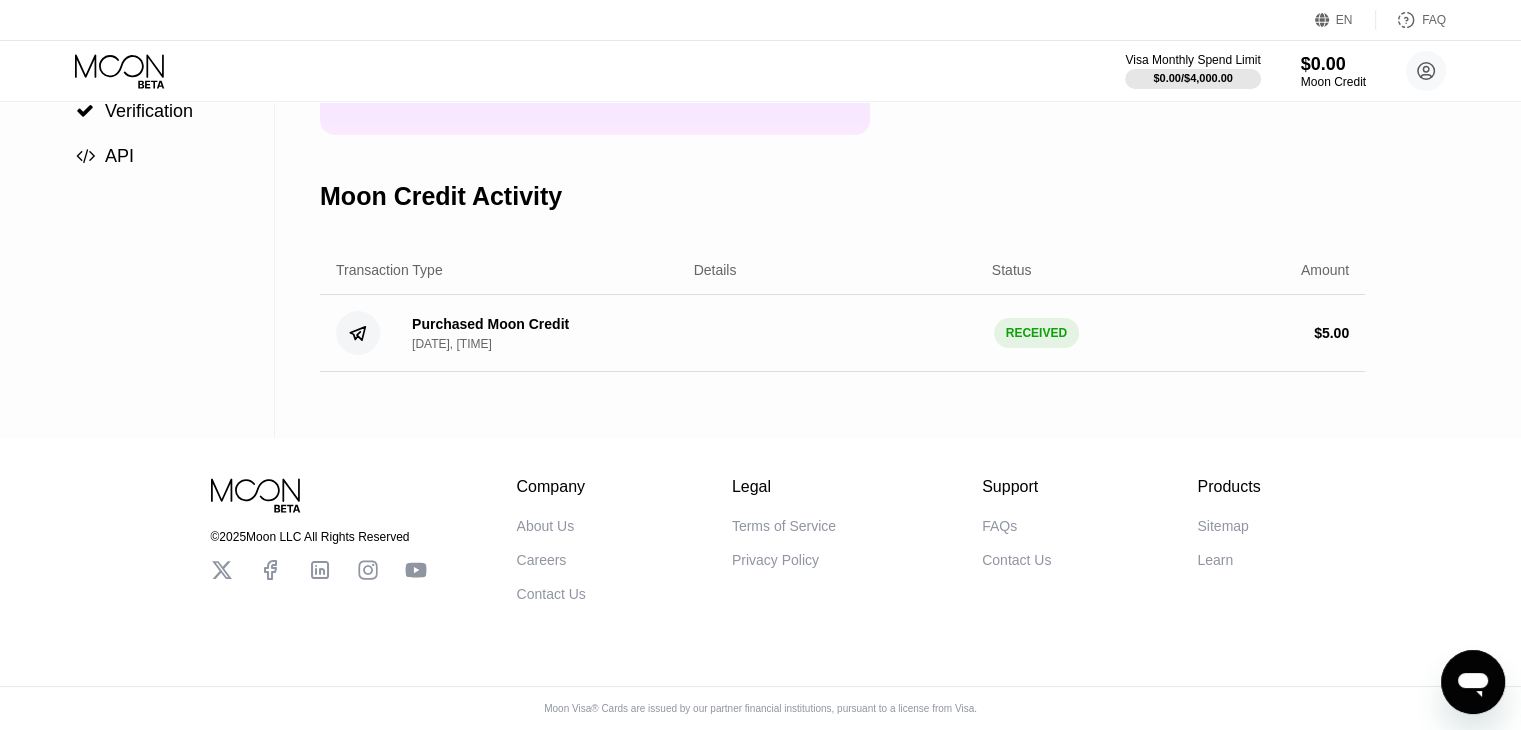 click on "Purchased Moon Credit" at bounding box center [490, 324] 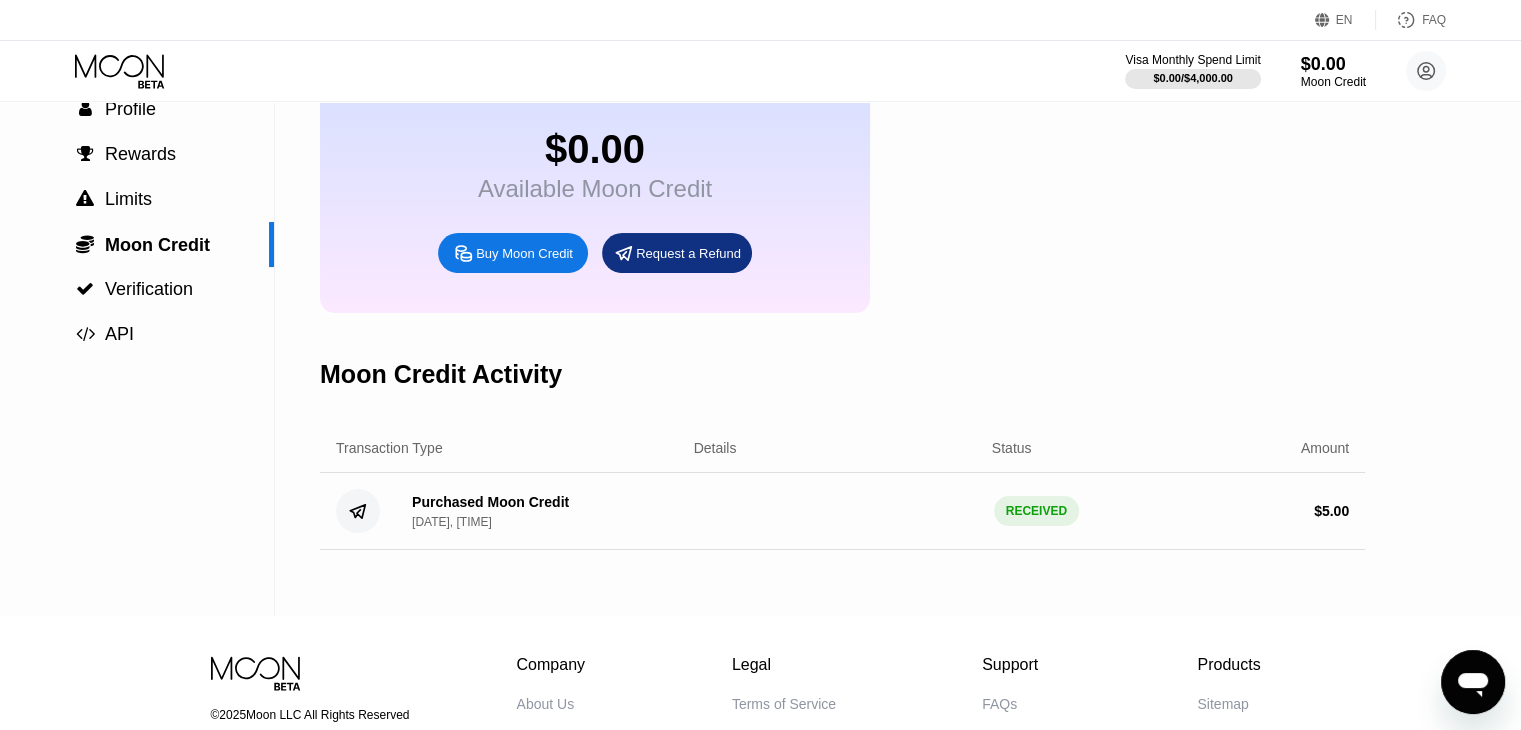 scroll, scrollTop: 0, scrollLeft: 0, axis: both 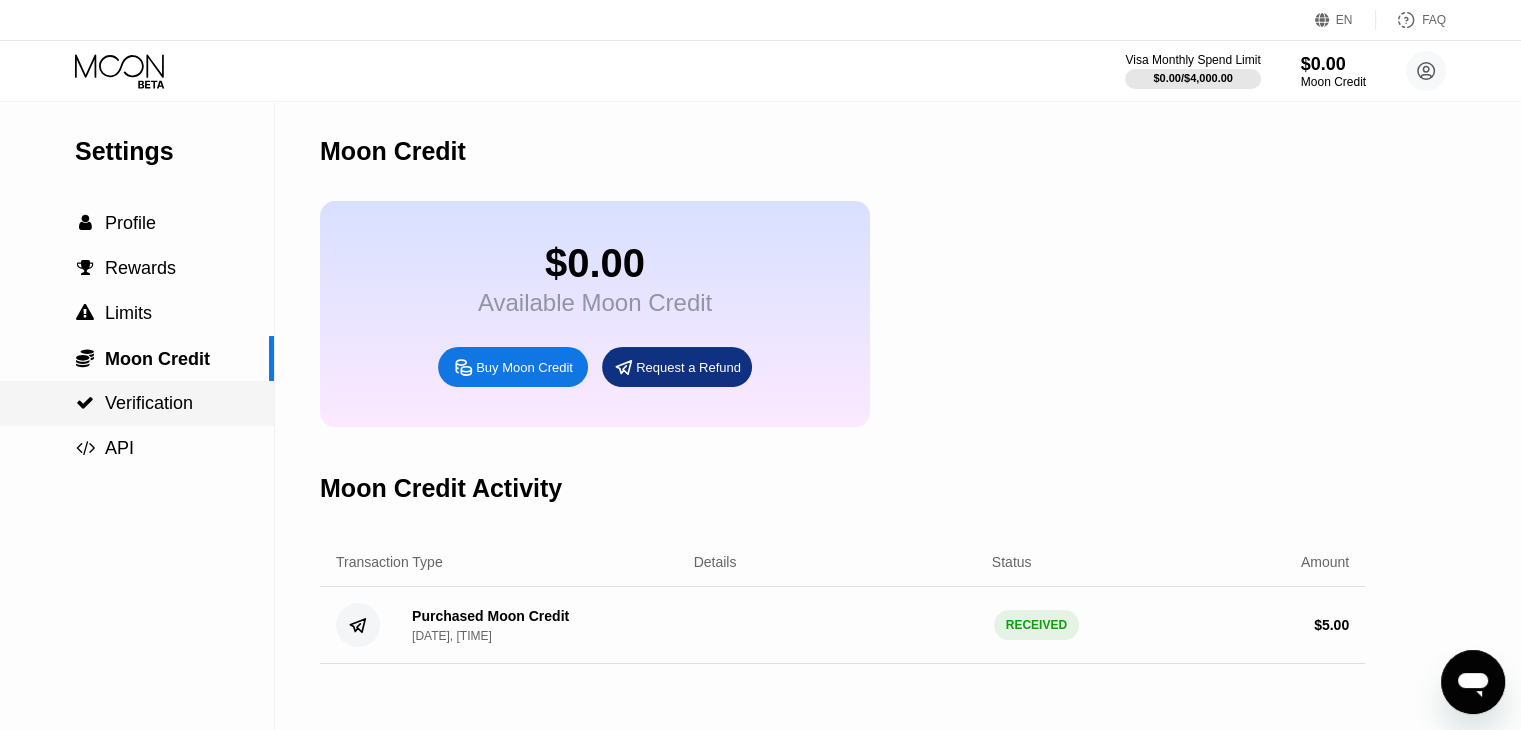 click on "Verification" at bounding box center [149, 403] 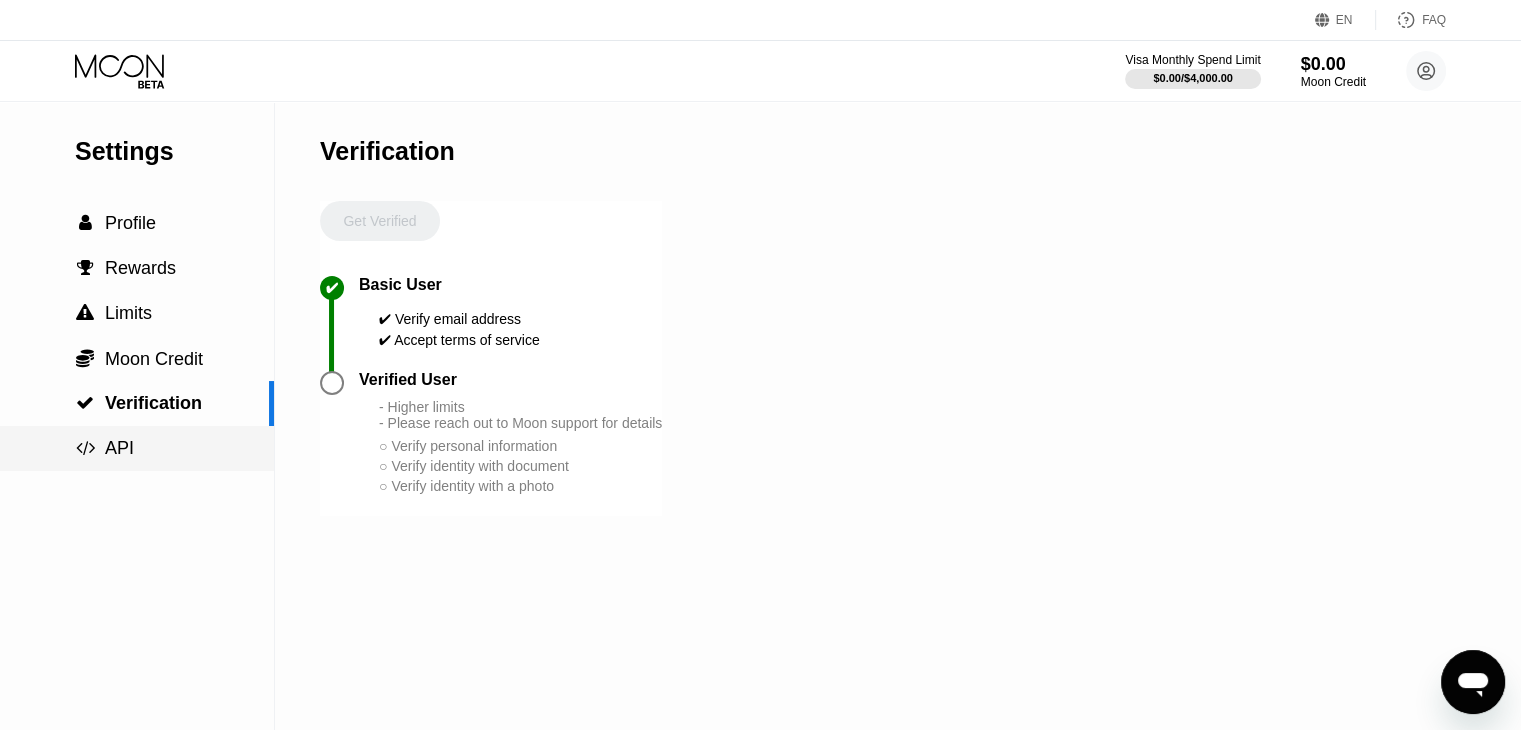 click on " API" at bounding box center (137, 448) 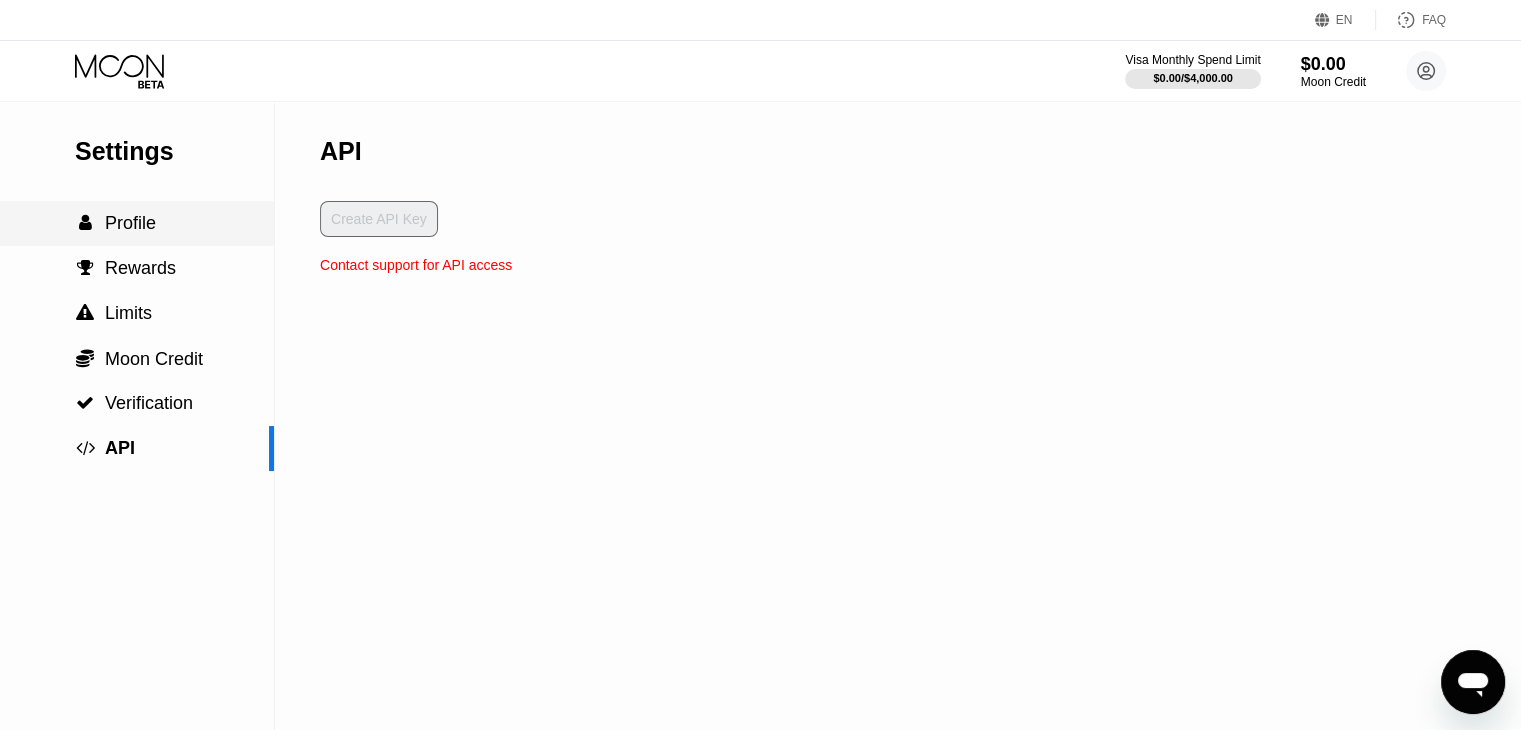 click on "Profile" at bounding box center [130, 223] 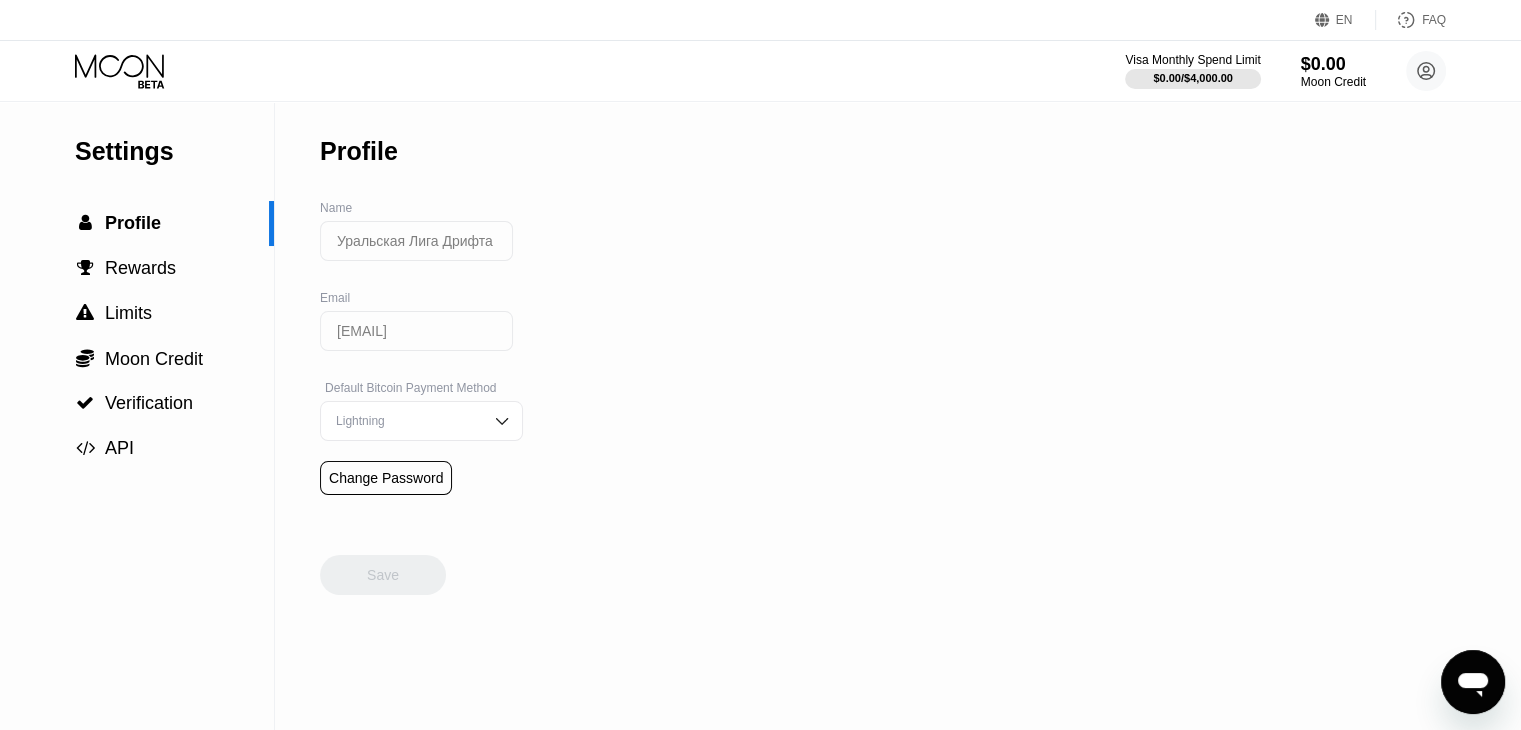 click 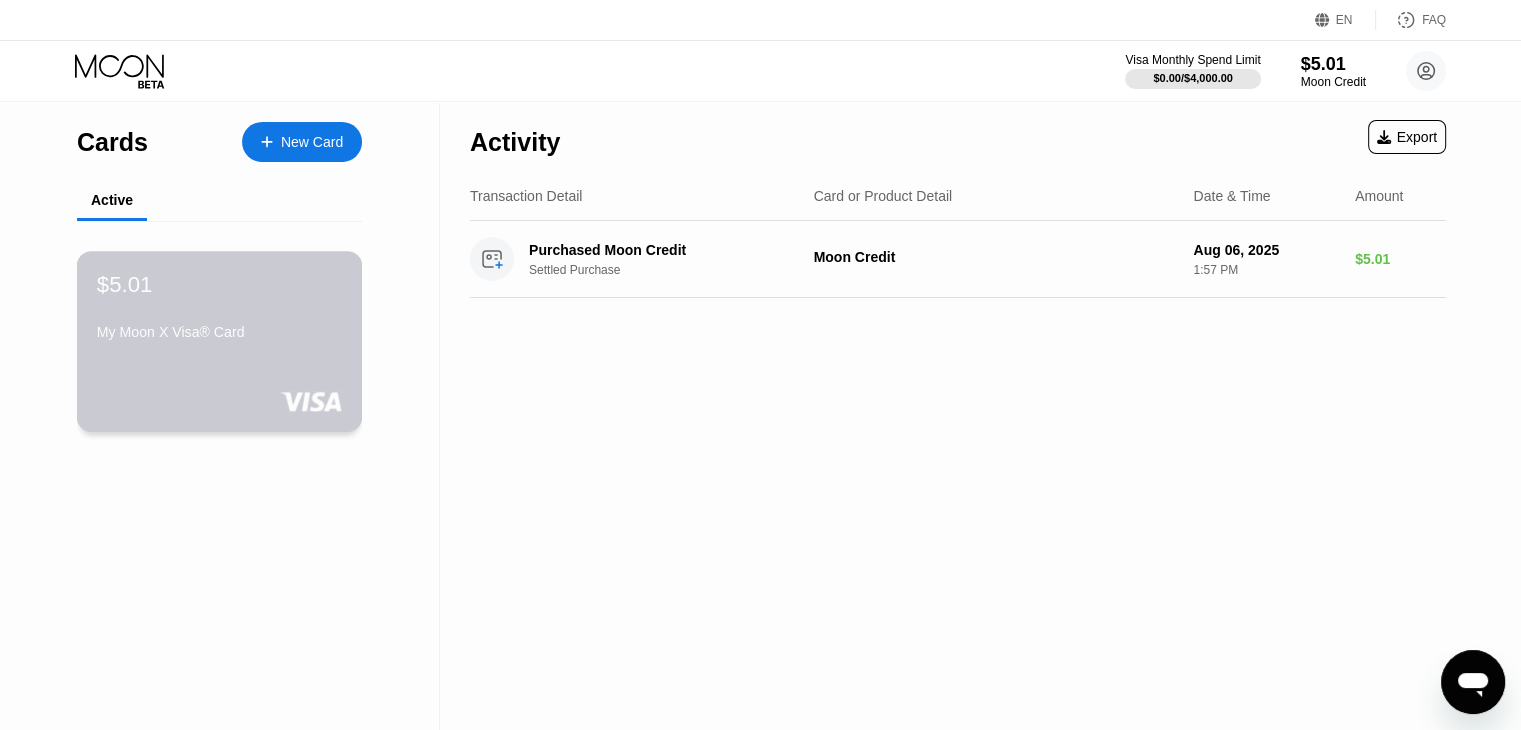 click on "My Moon X Visa® Card" at bounding box center [219, 332] 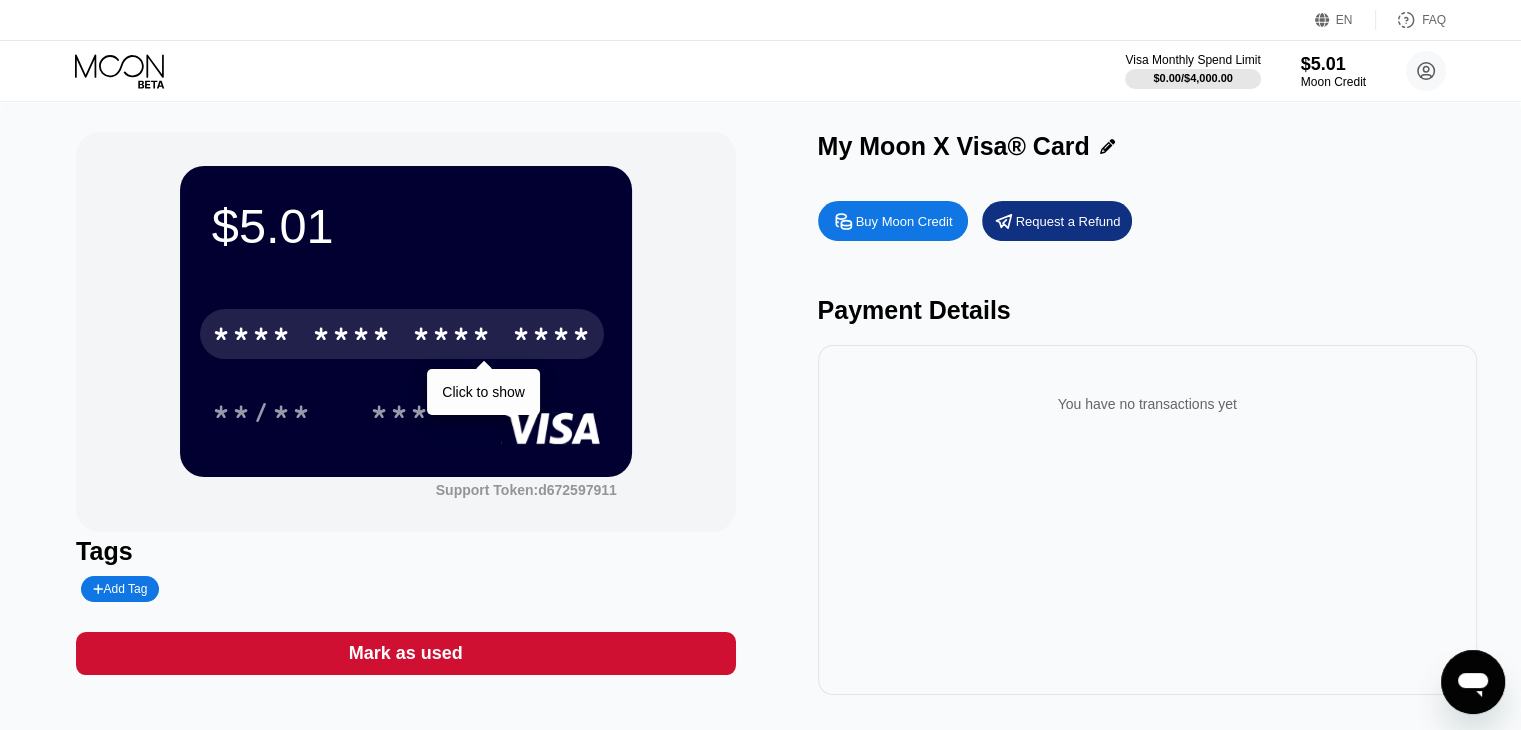 click on "* * * *" at bounding box center [252, 337] 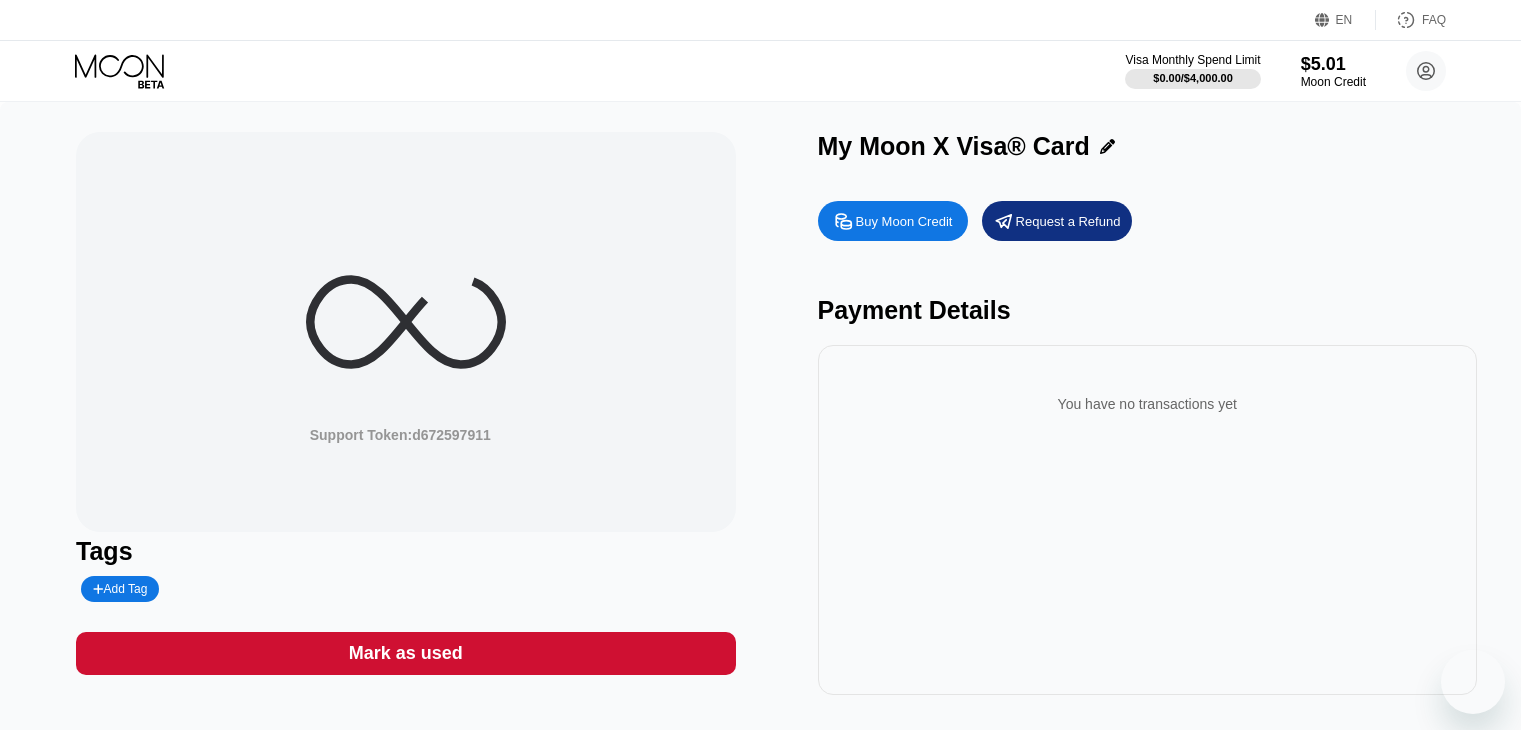 scroll, scrollTop: 0, scrollLeft: 0, axis: both 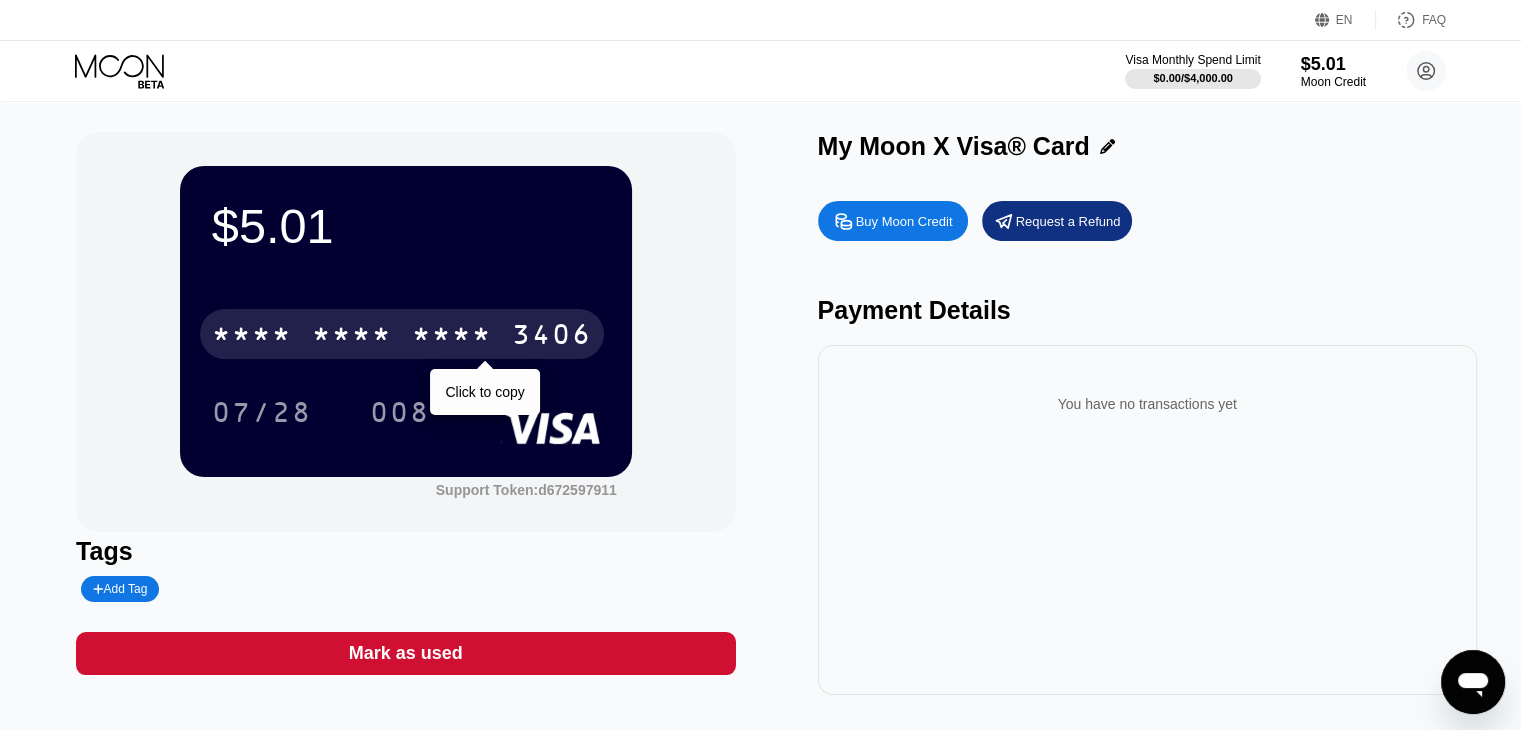 click on "* * * *" at bounding box center [452, 337] 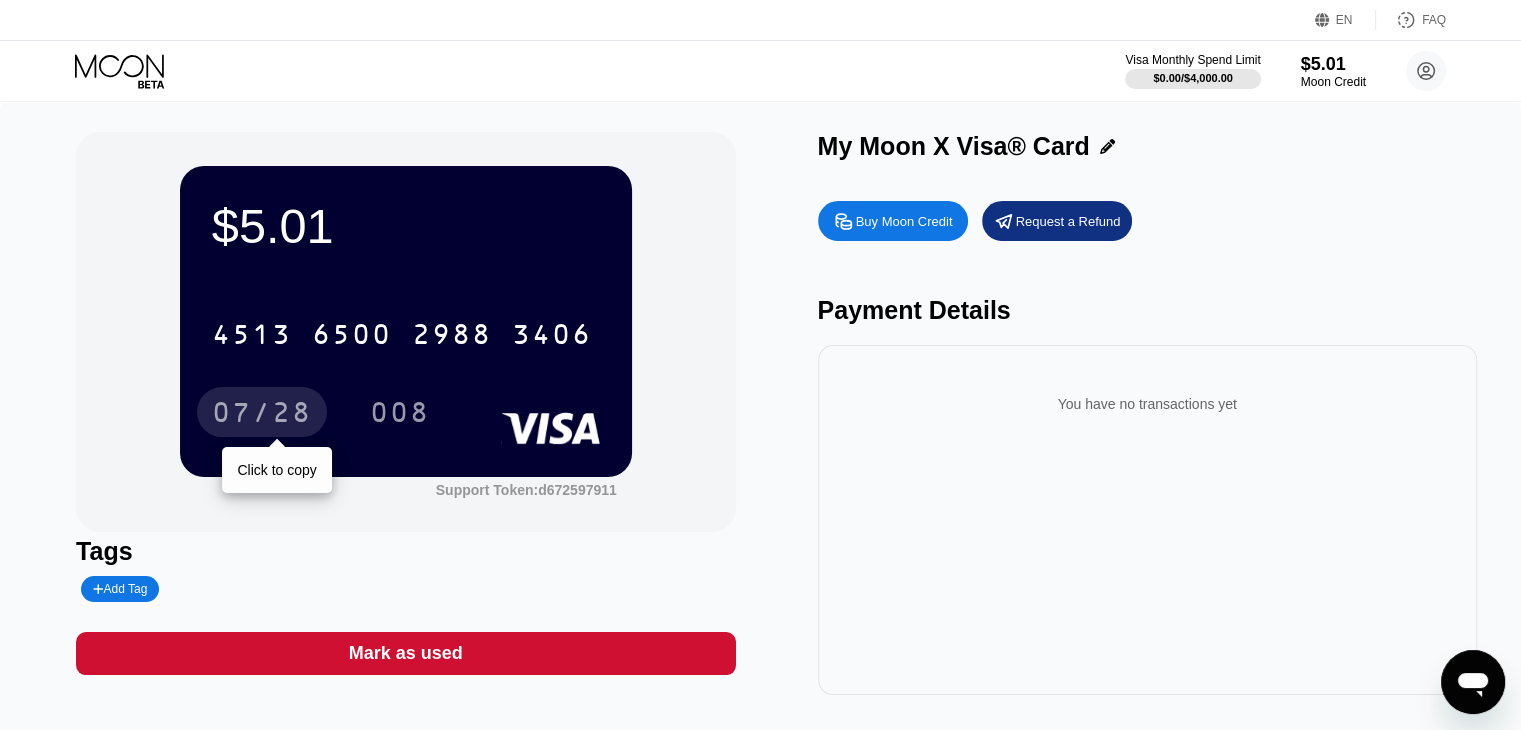 click on "07/28" at bounding box center (262, 415) 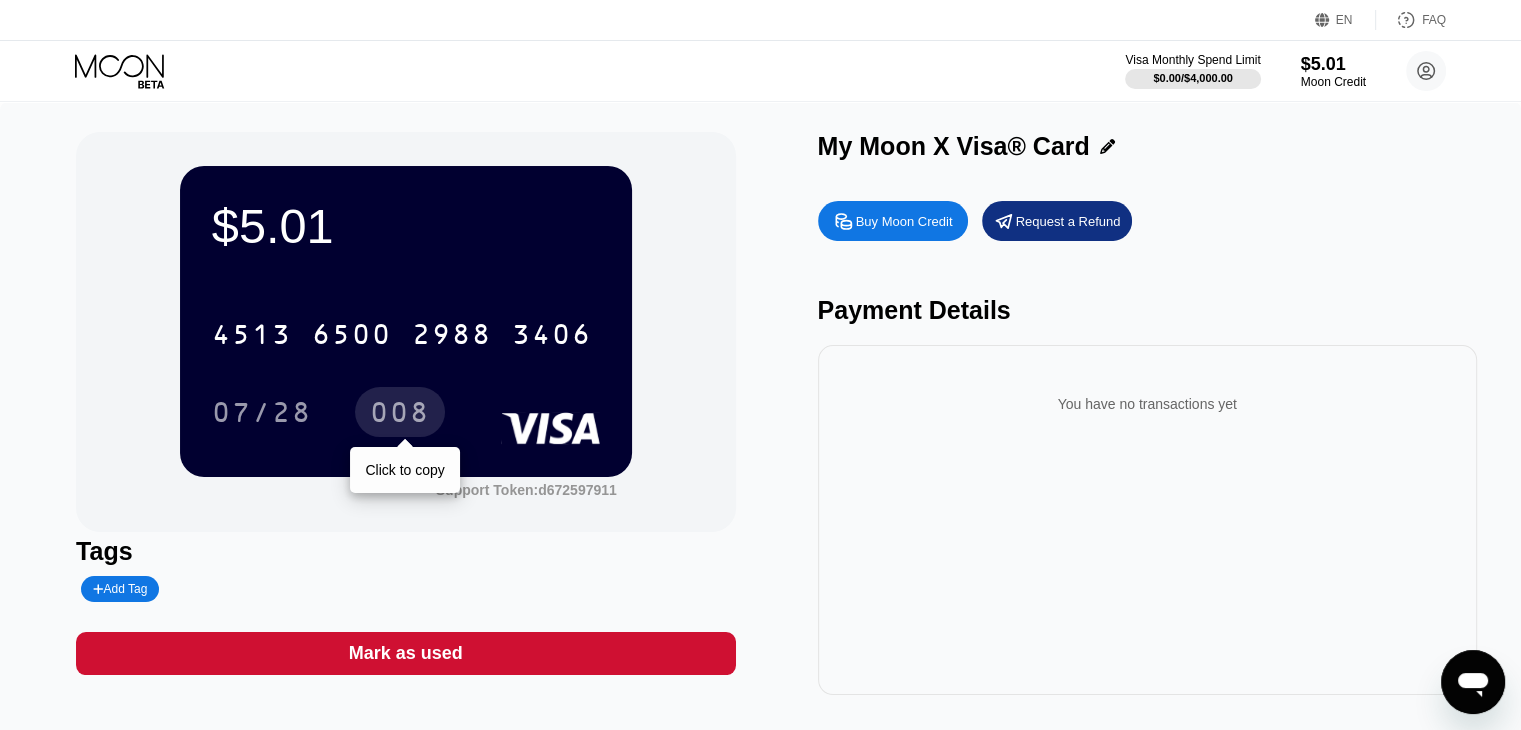 click on "008" at bounding box center [400, 415] 